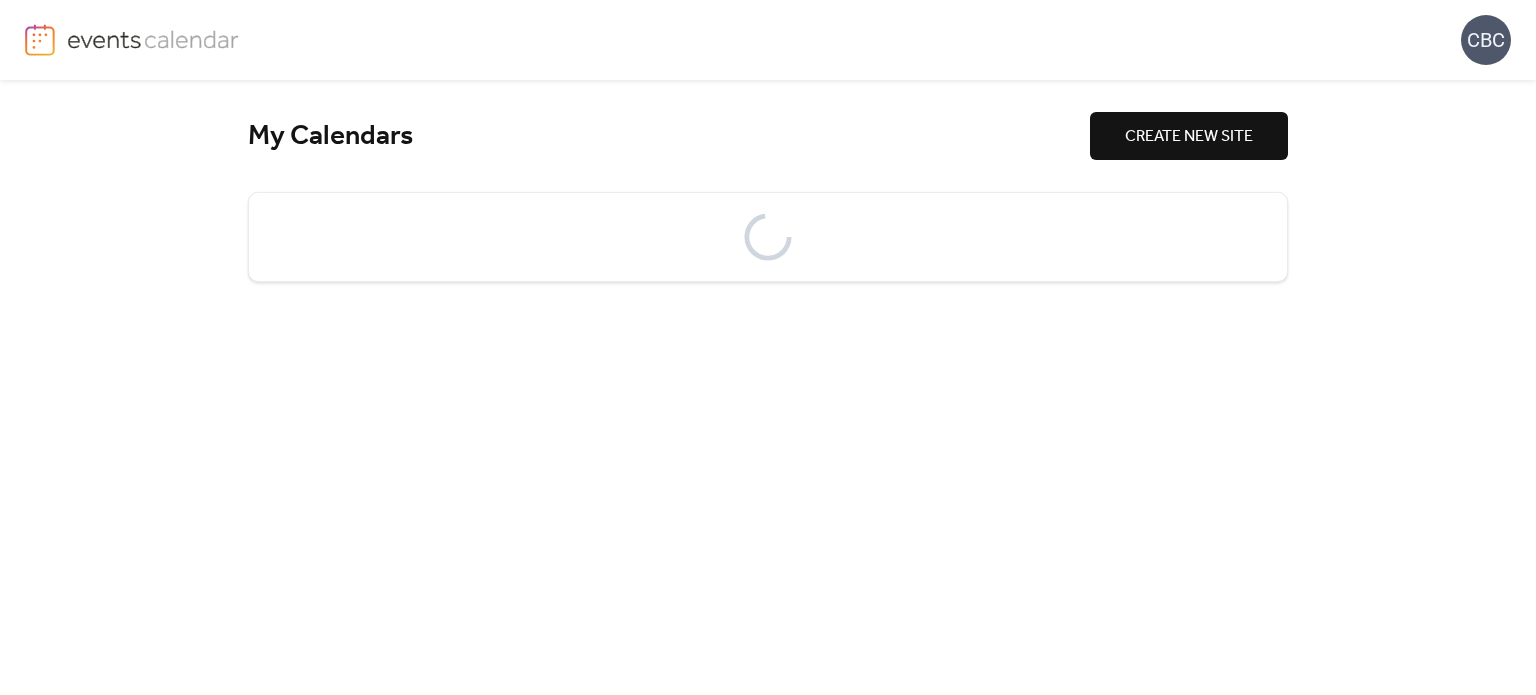 scroll, scrollTop: 0, scrollLeft: 0, axis: both 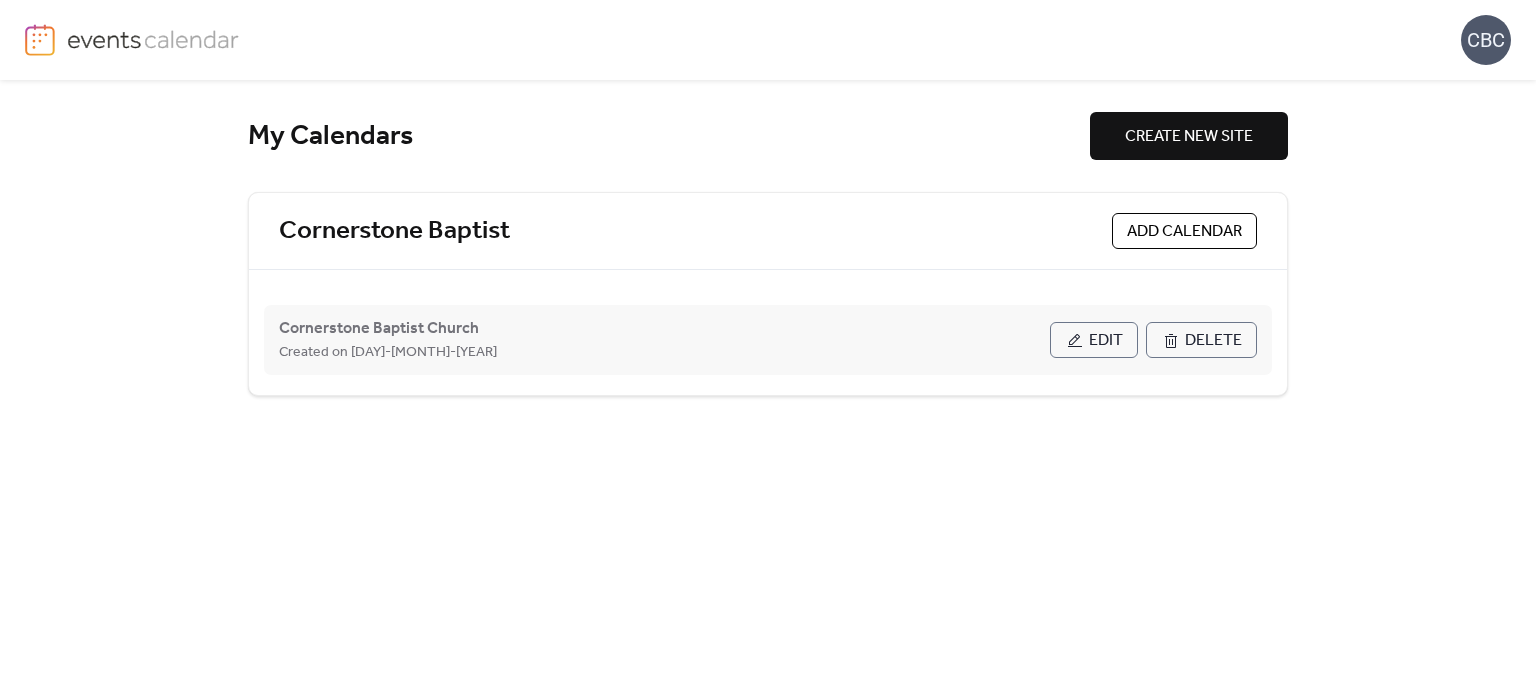 click on "Edit" at bounding box center (1094, 340) 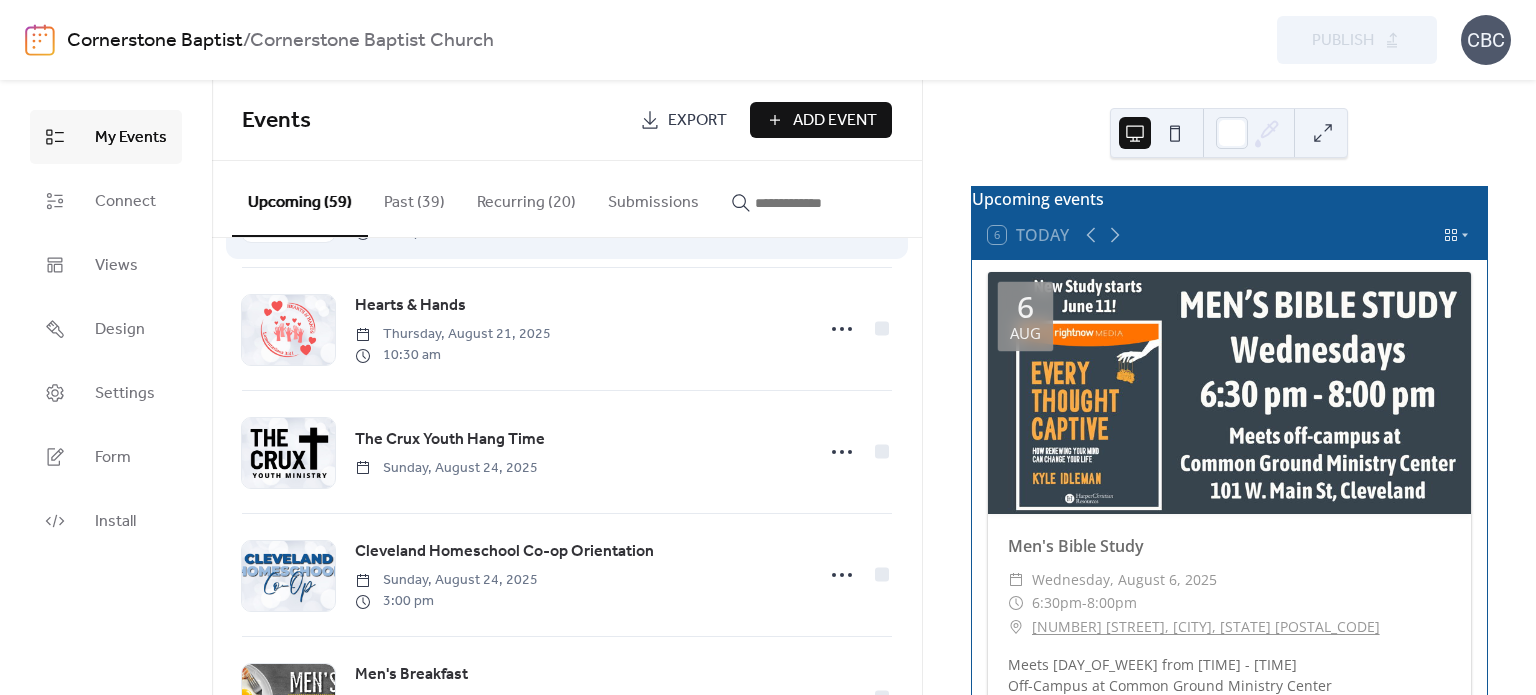scroll, scrollTop: 500, scrollLeft: 0, axis: vertical 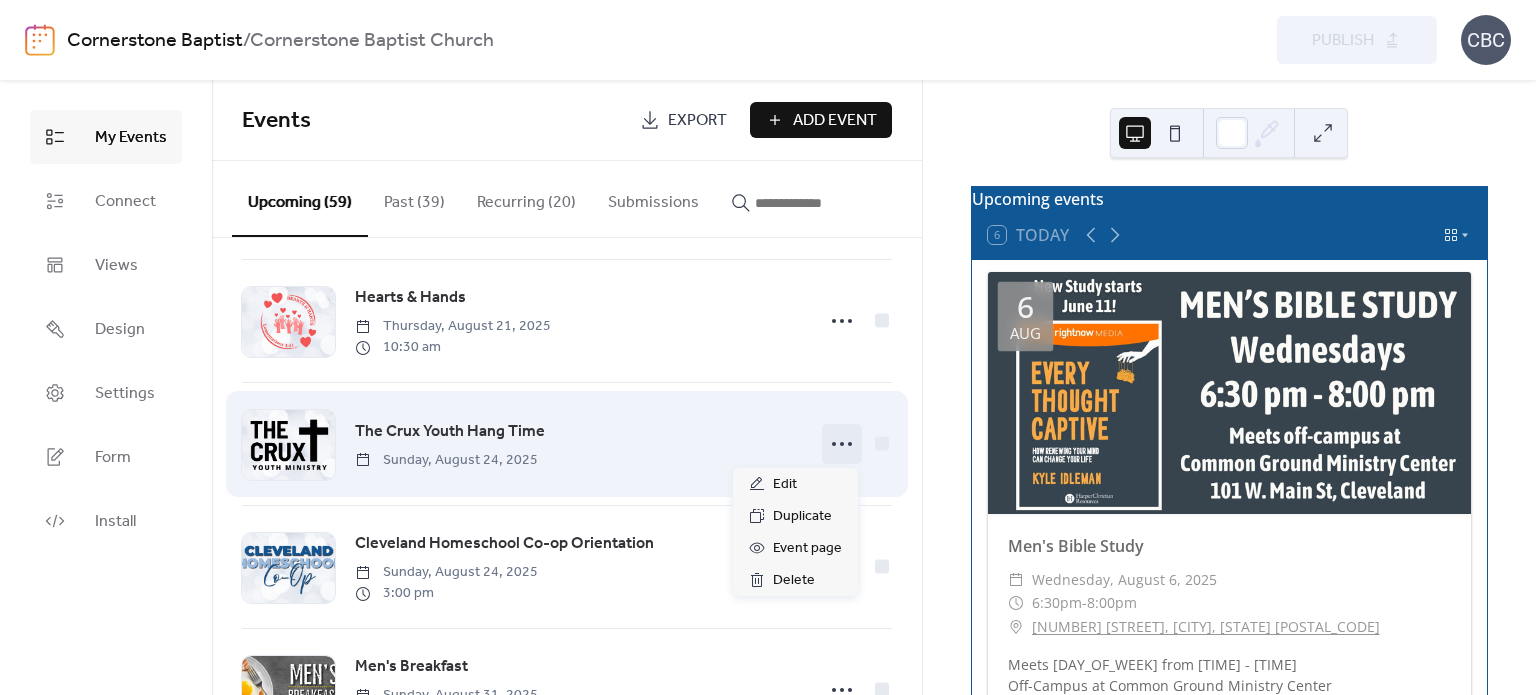 click 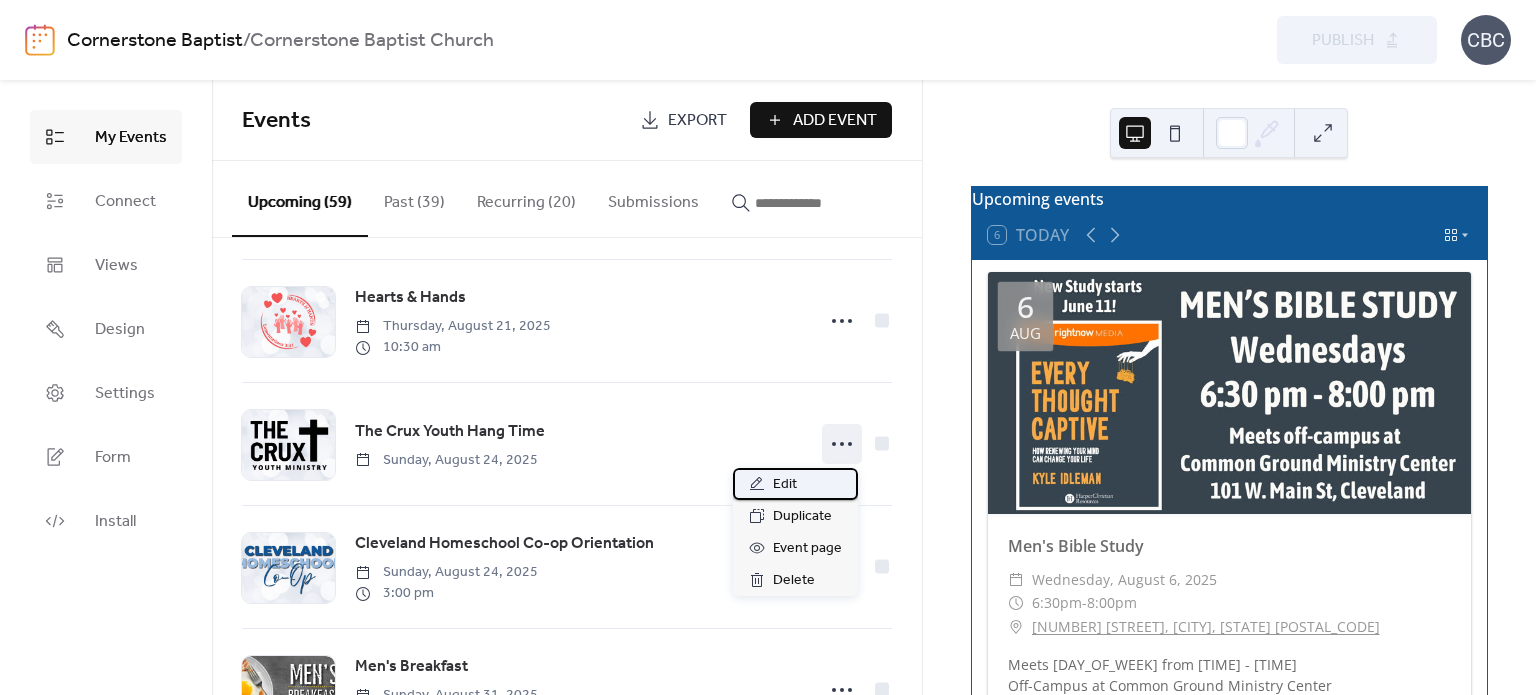 click on "Edit" at bounding box center (785, 485) 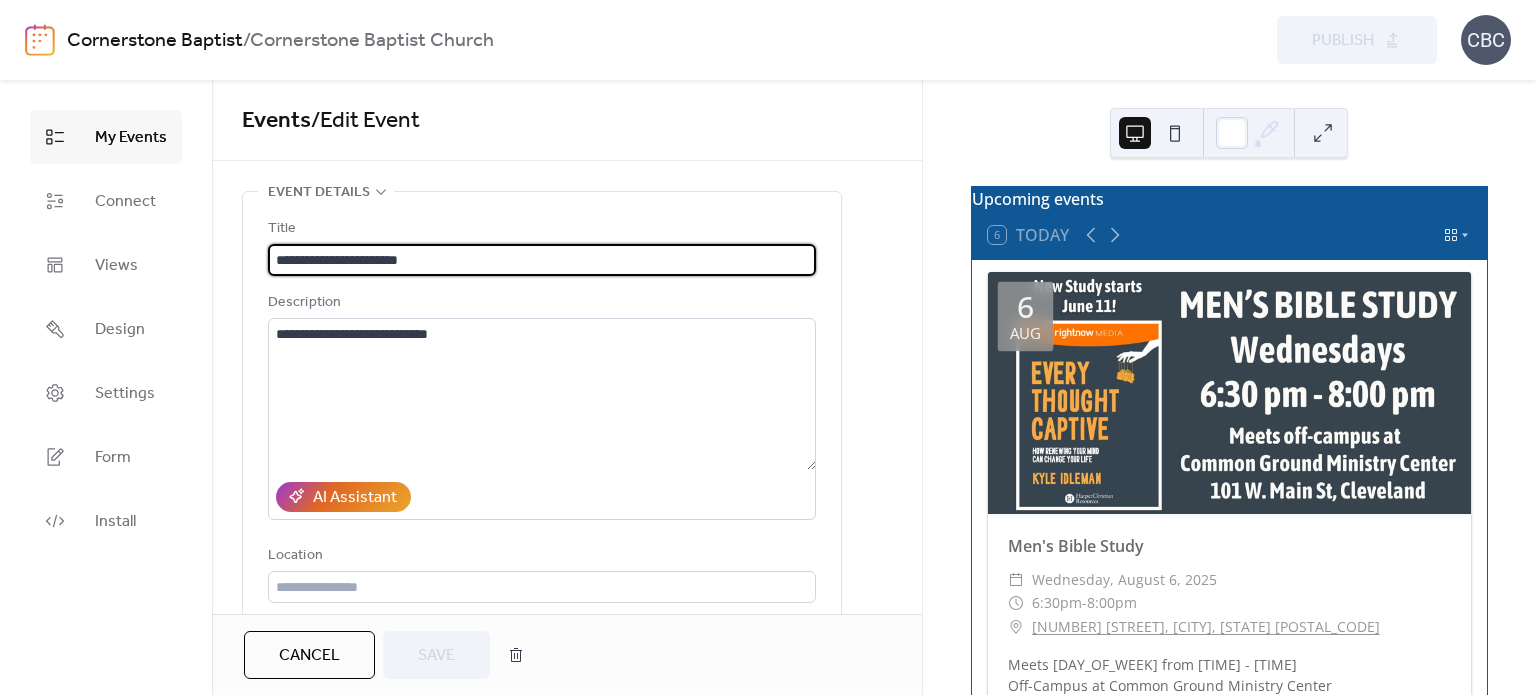 scroll, scrollTop: 0, scrollLeft: 0, axis: both 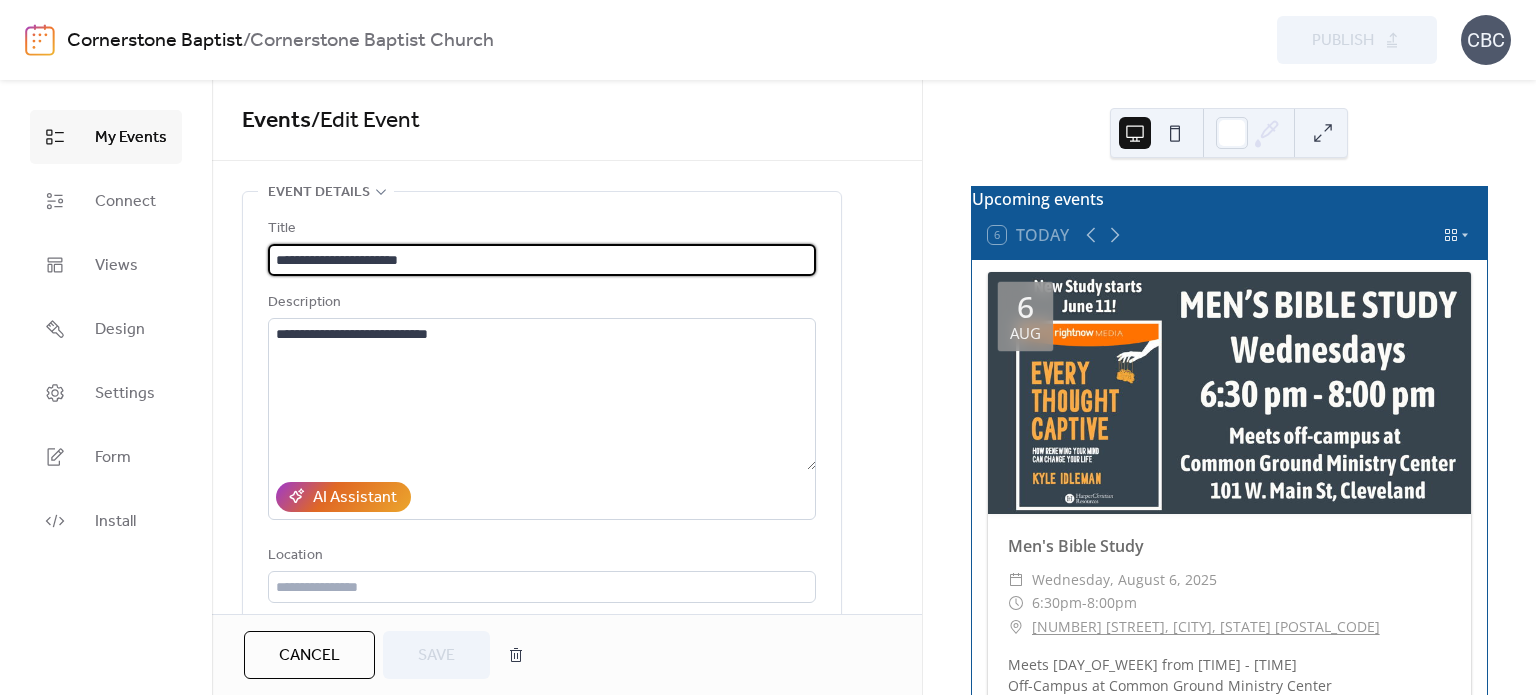drag, startPoint x: 458, startPoint y: 255, endPoint x: 368, endPoint y: 263, distance: 90.35486 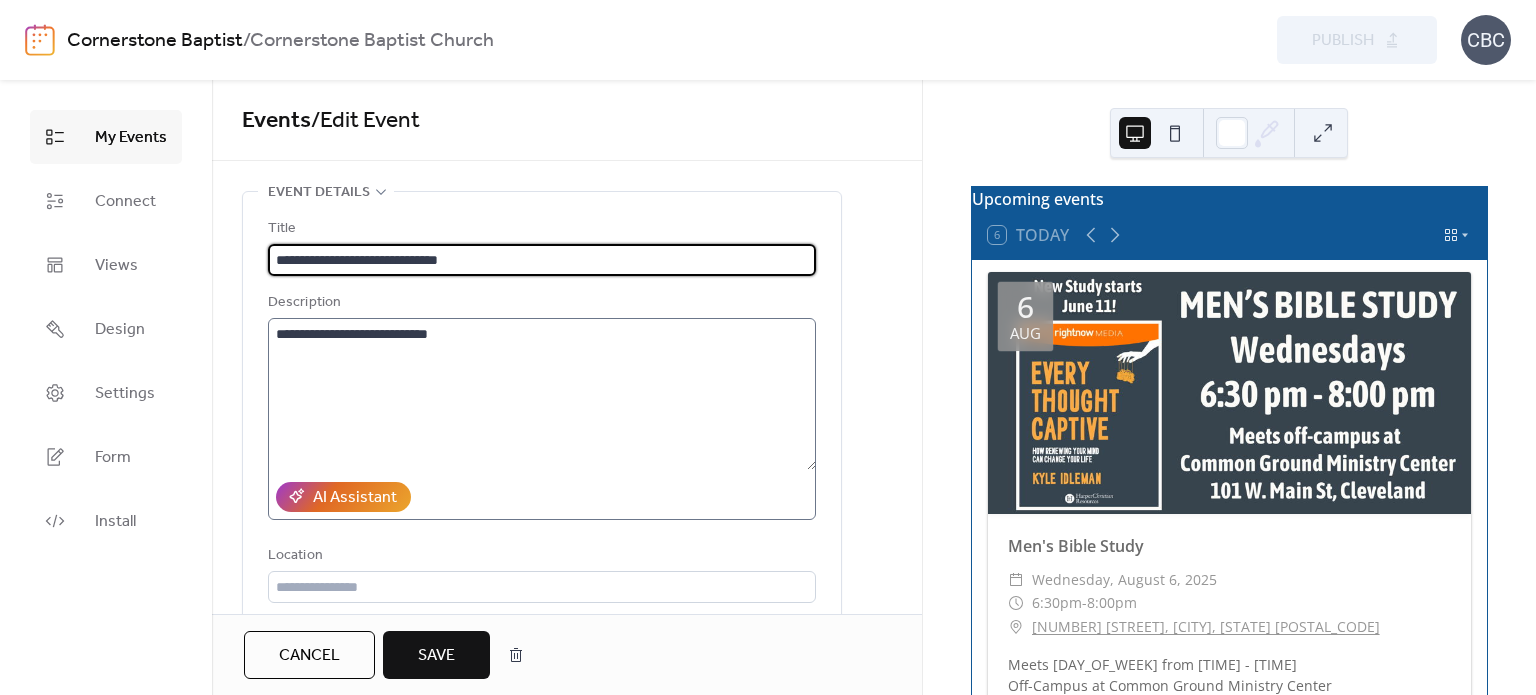 type on "**********" 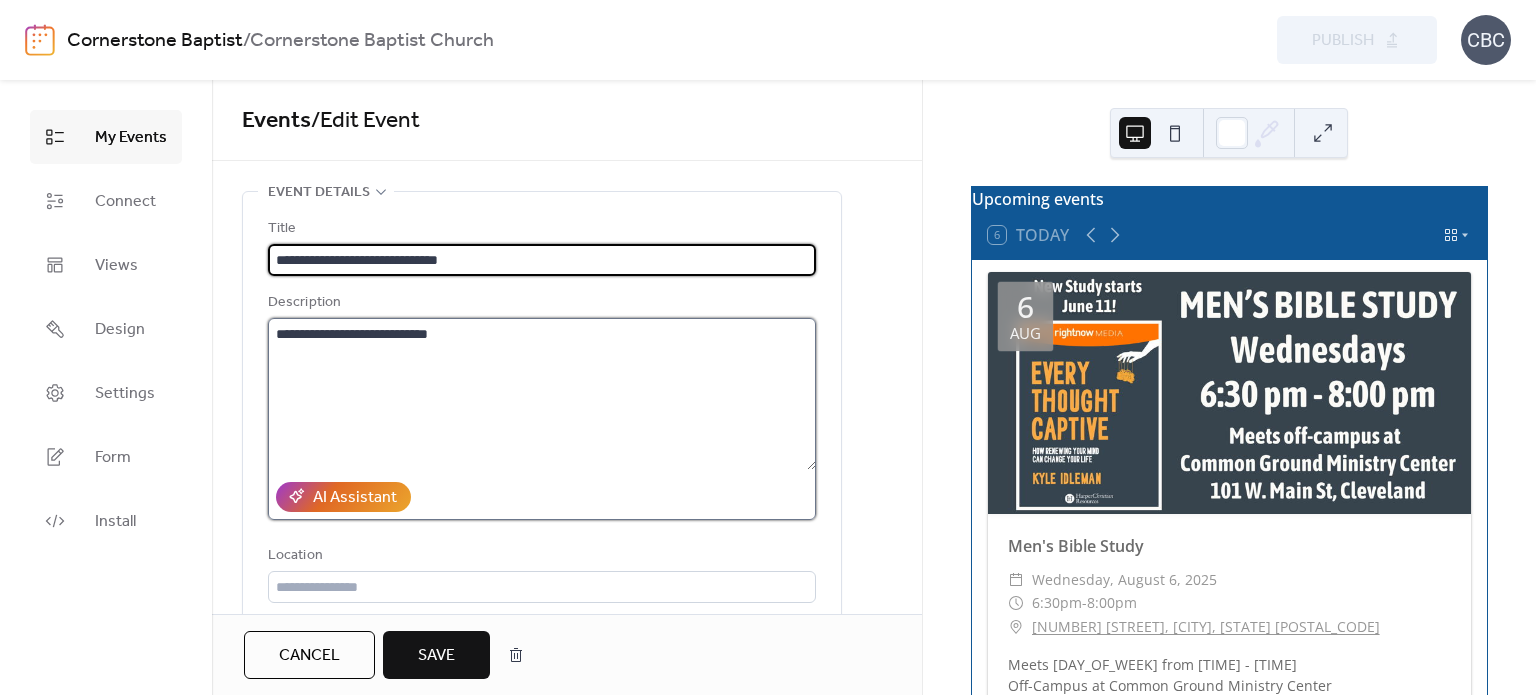 click on "**********" at bounding box center (542, 394) 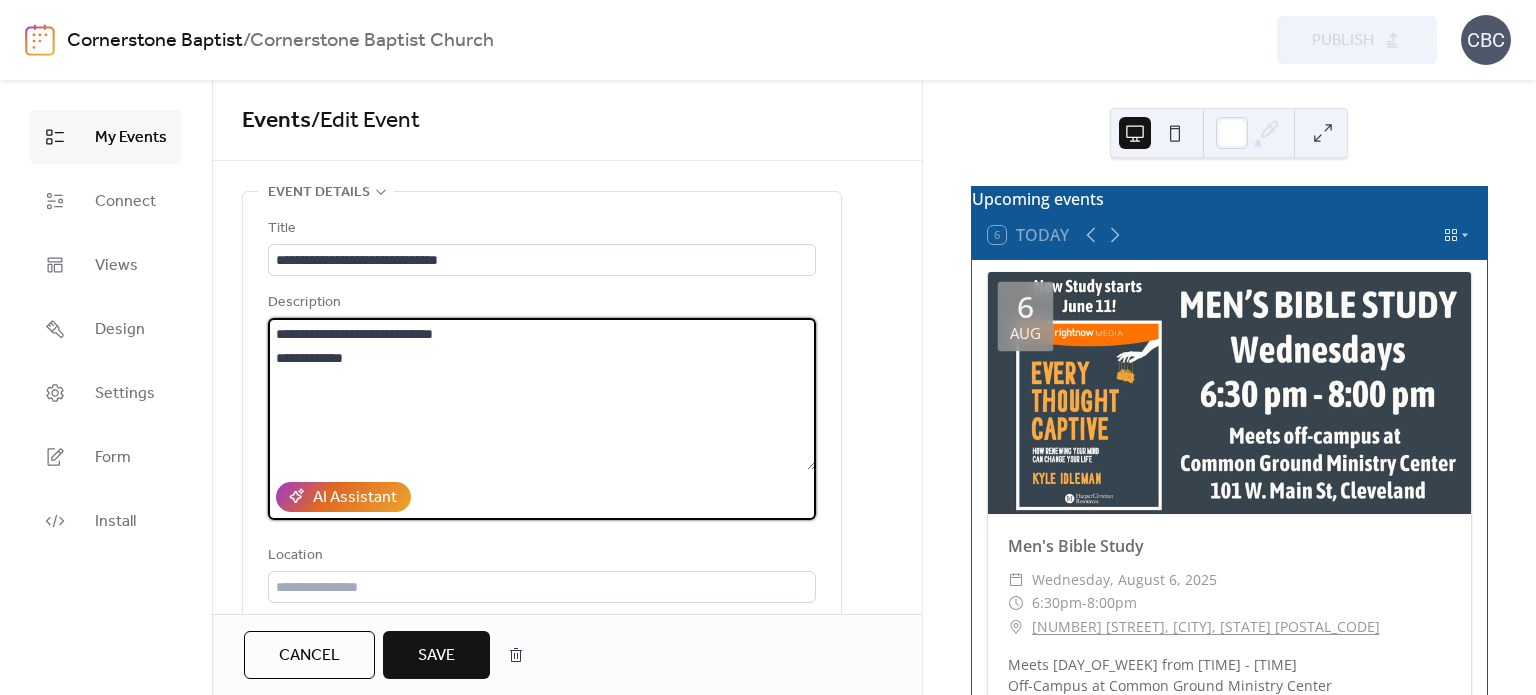 click on "**********" at bounding box center [542, 394] 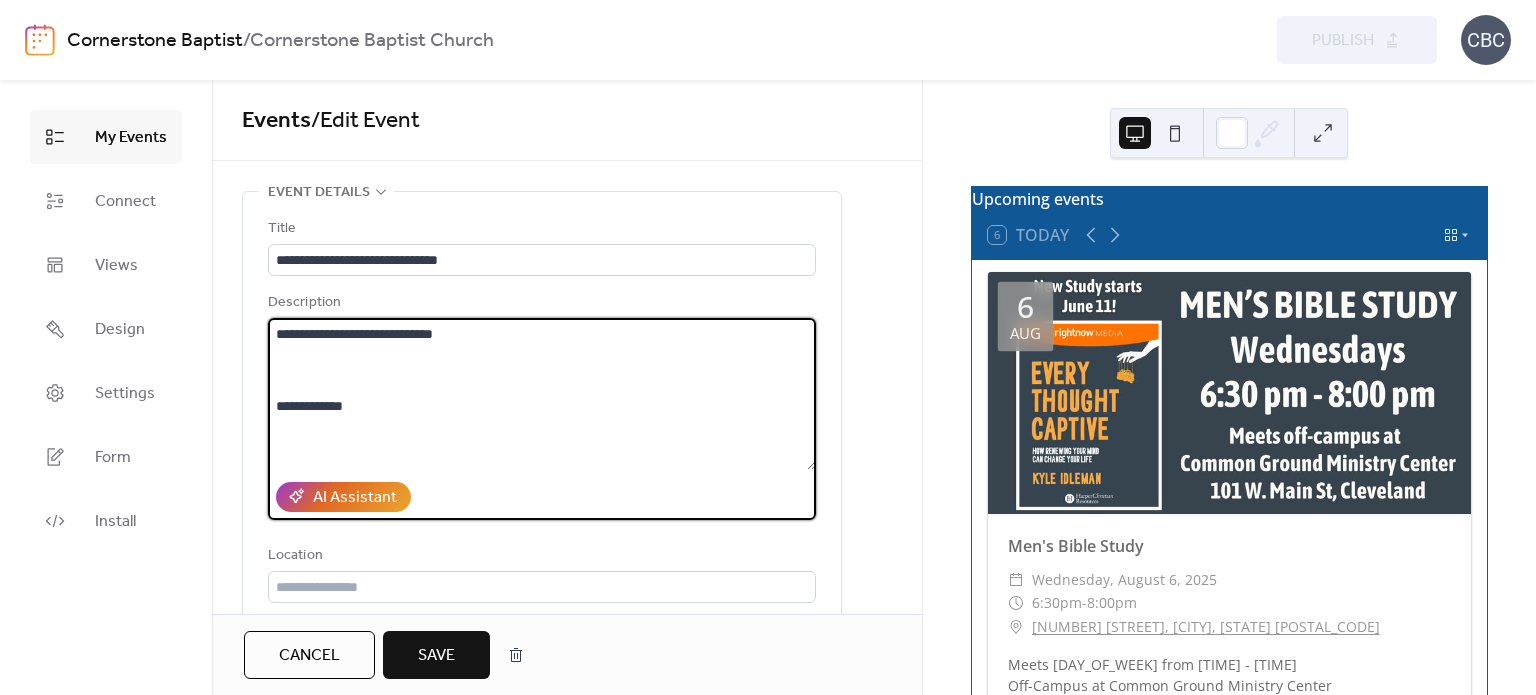 click on "**********" at bounding box center (542, 394) 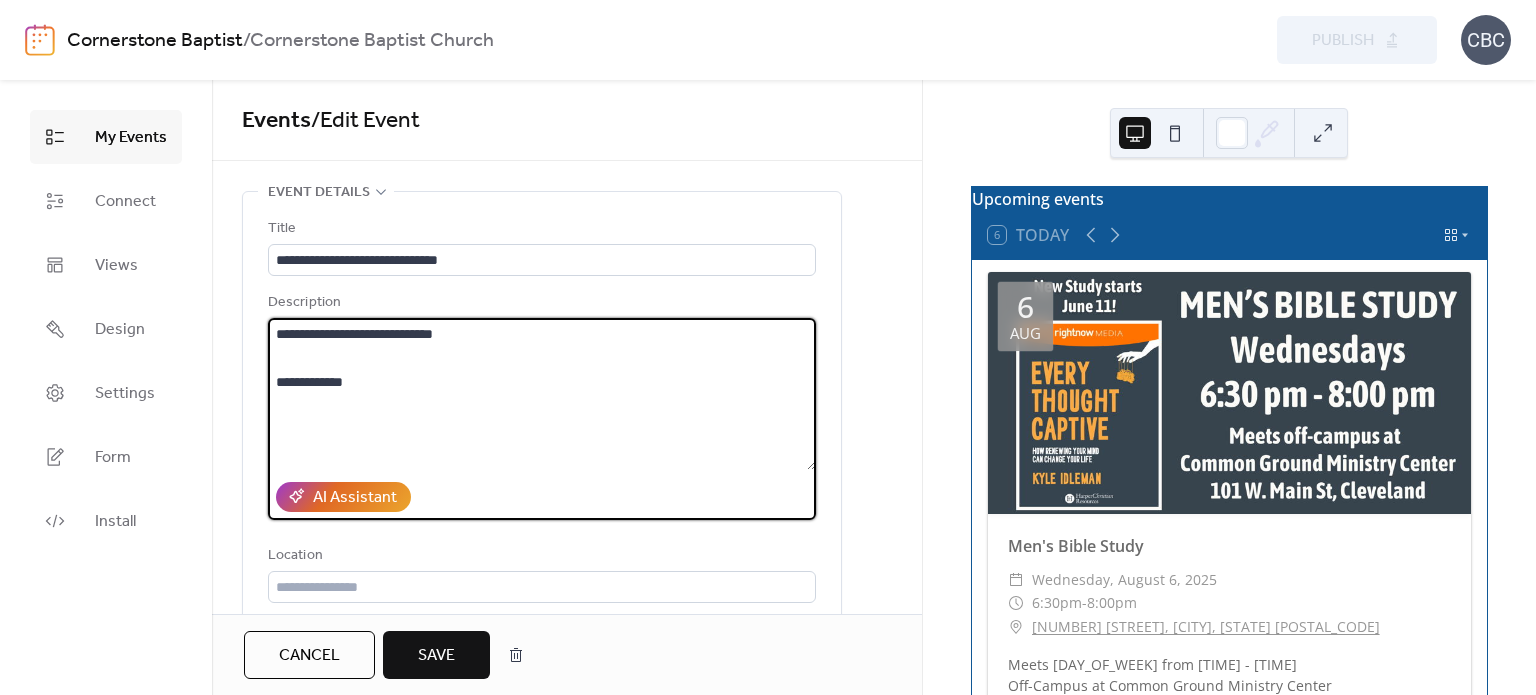 click on "**********" at bounding box center (542, 394) 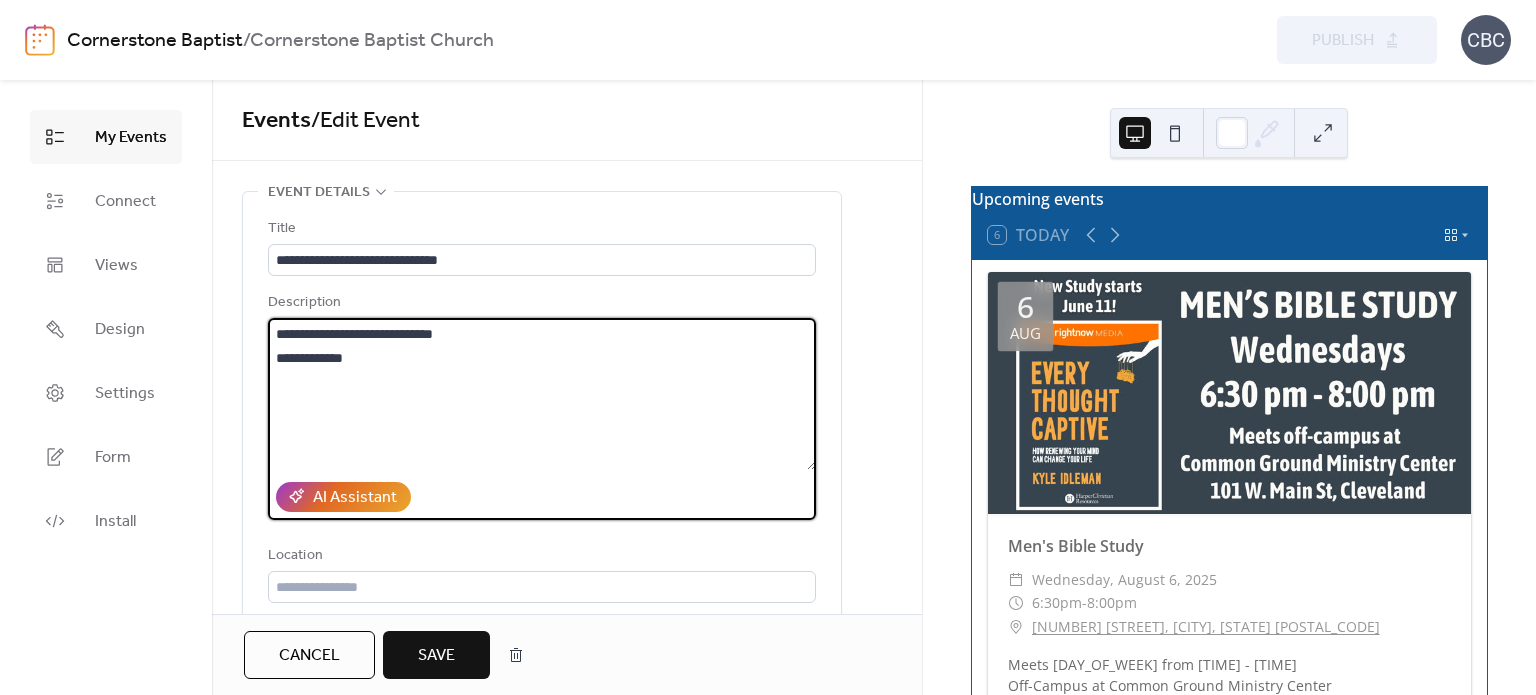 click on "**********" at bounding box center [542, 394] 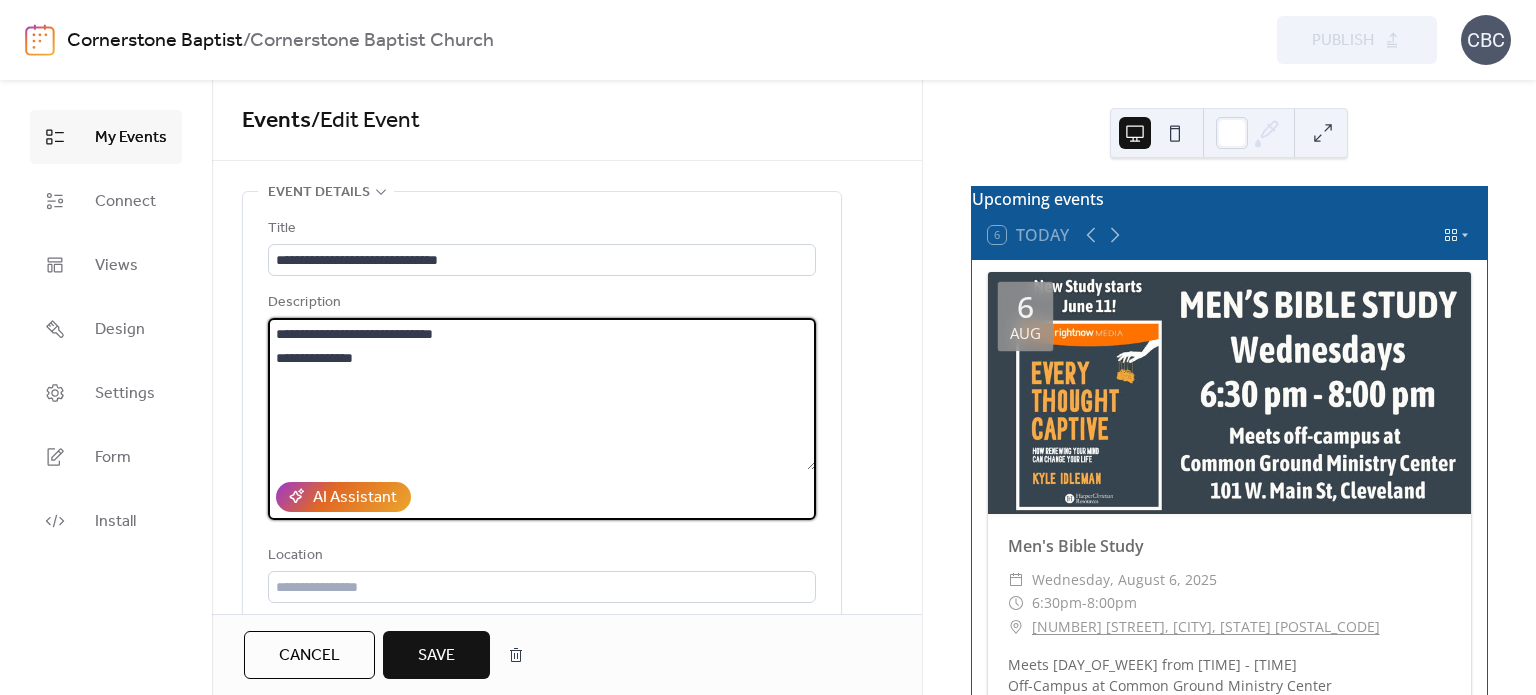 paste on "**********" 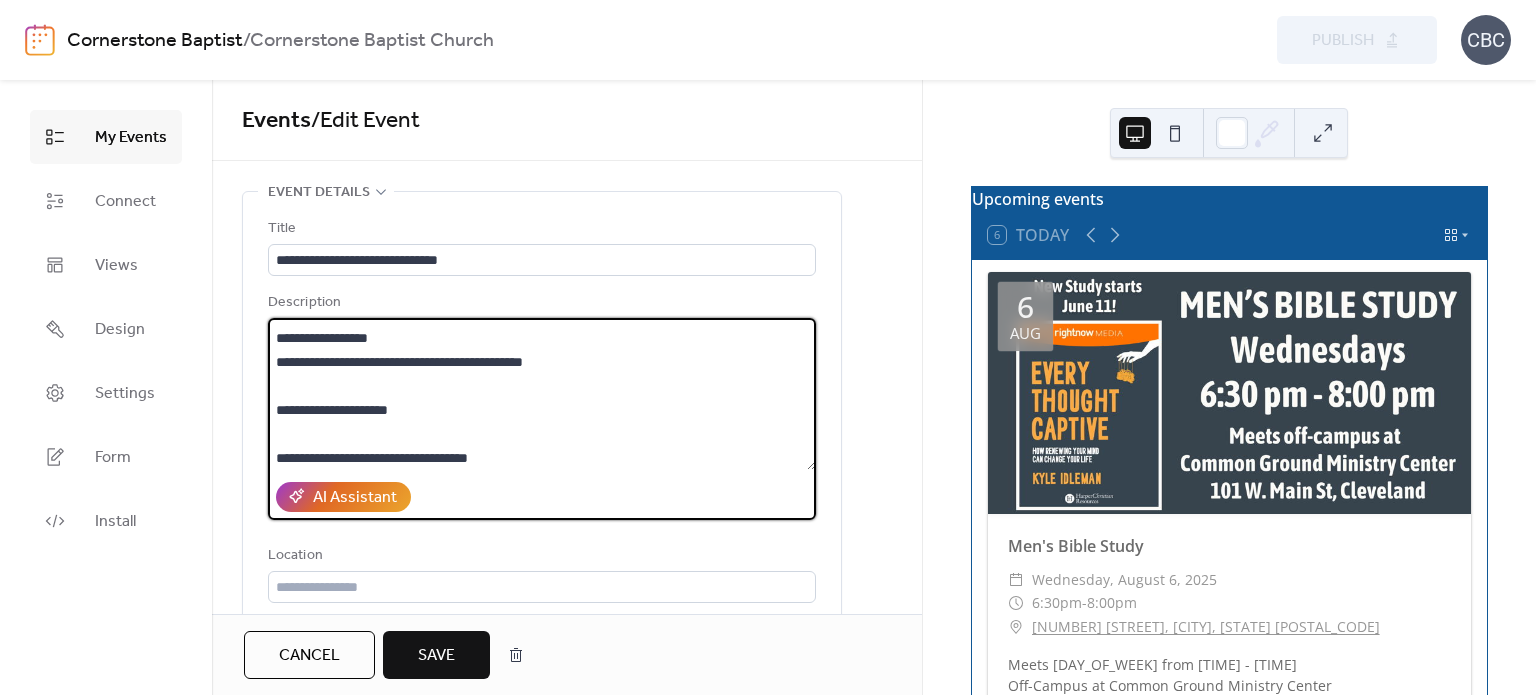 scroll, scrollTop: 16, scrollLeft: 0, axis: vertical 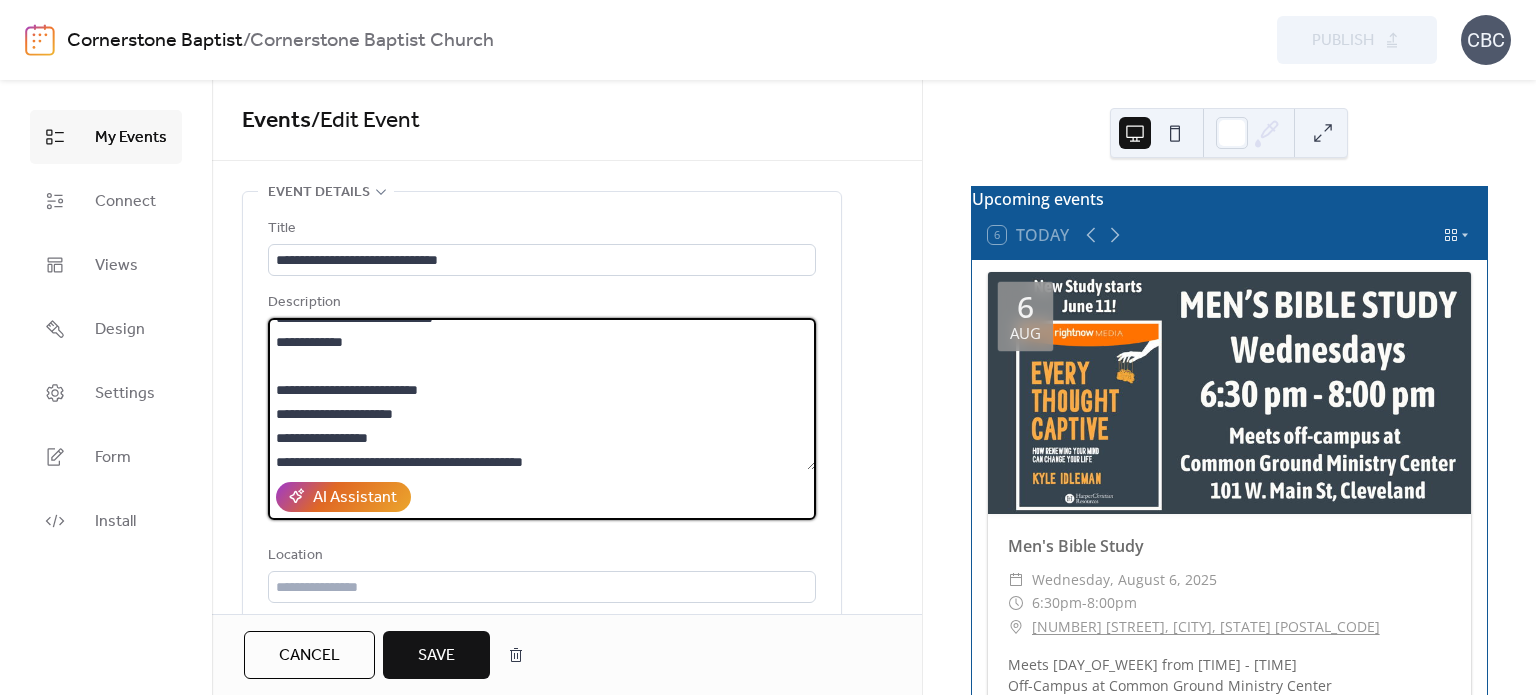 drag, startPoint x: 347, startPoint y: 346, endPoint x: 259, endPoint y: 340, distance: 88.20431 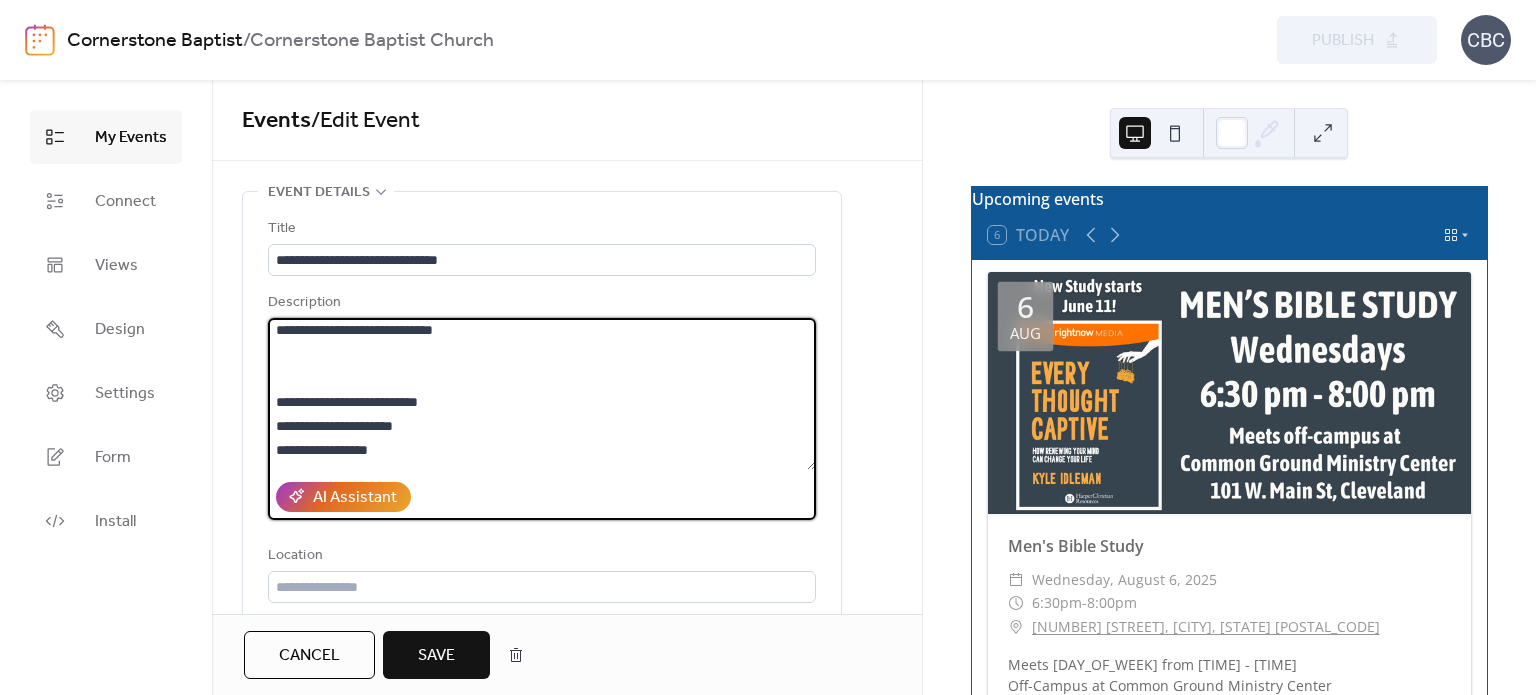 scroll, scrollTop: 0, scrollLeft: 0, axis: both 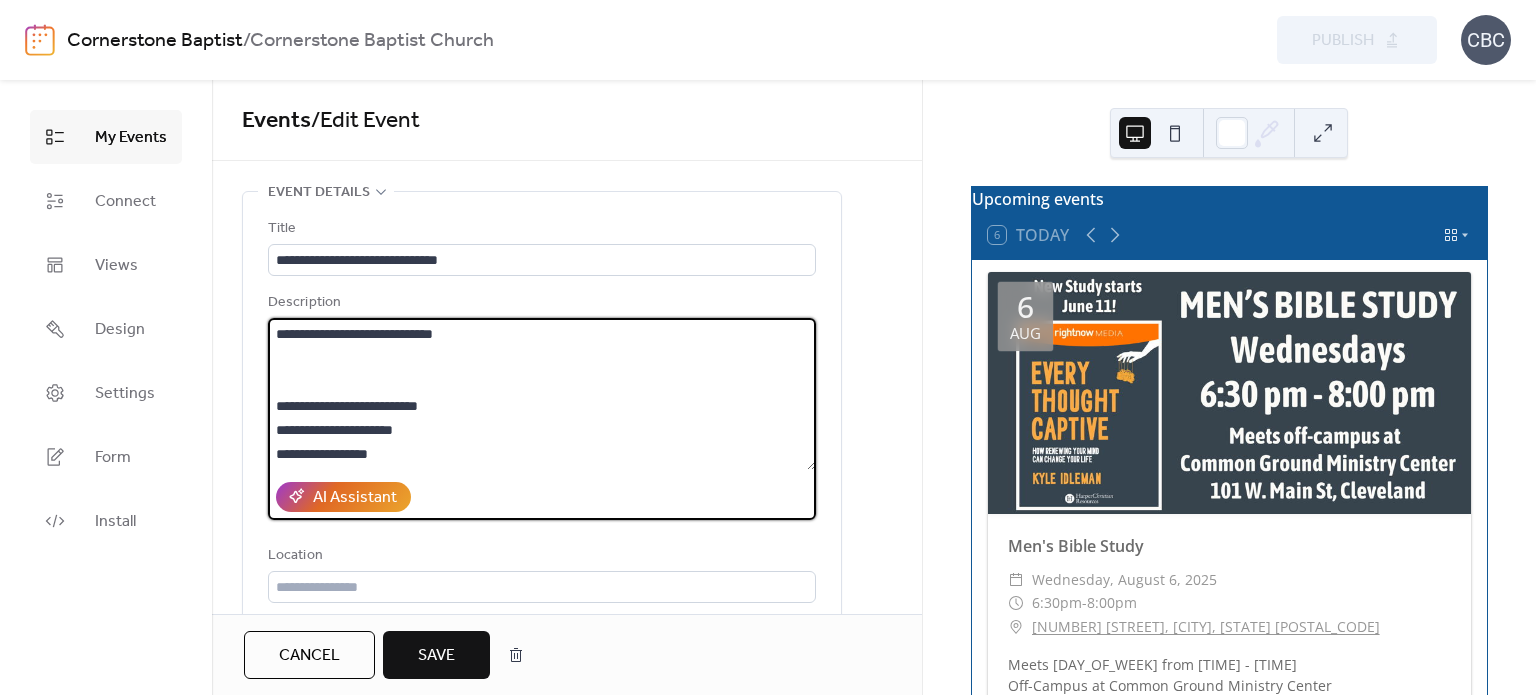 click on "**********" at bounding box center (542, 394) 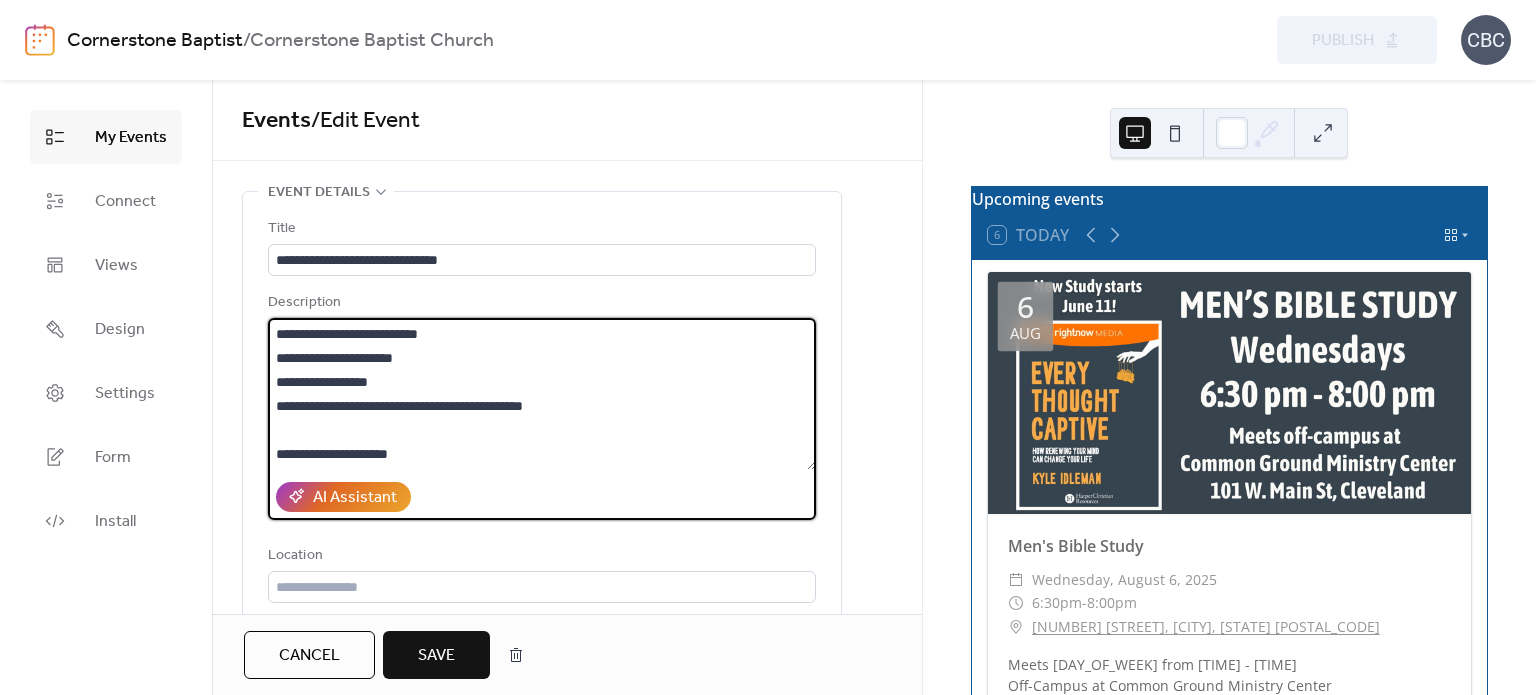 scroll, scrollTop: 48, scrollLeft: 0, axis: vertical 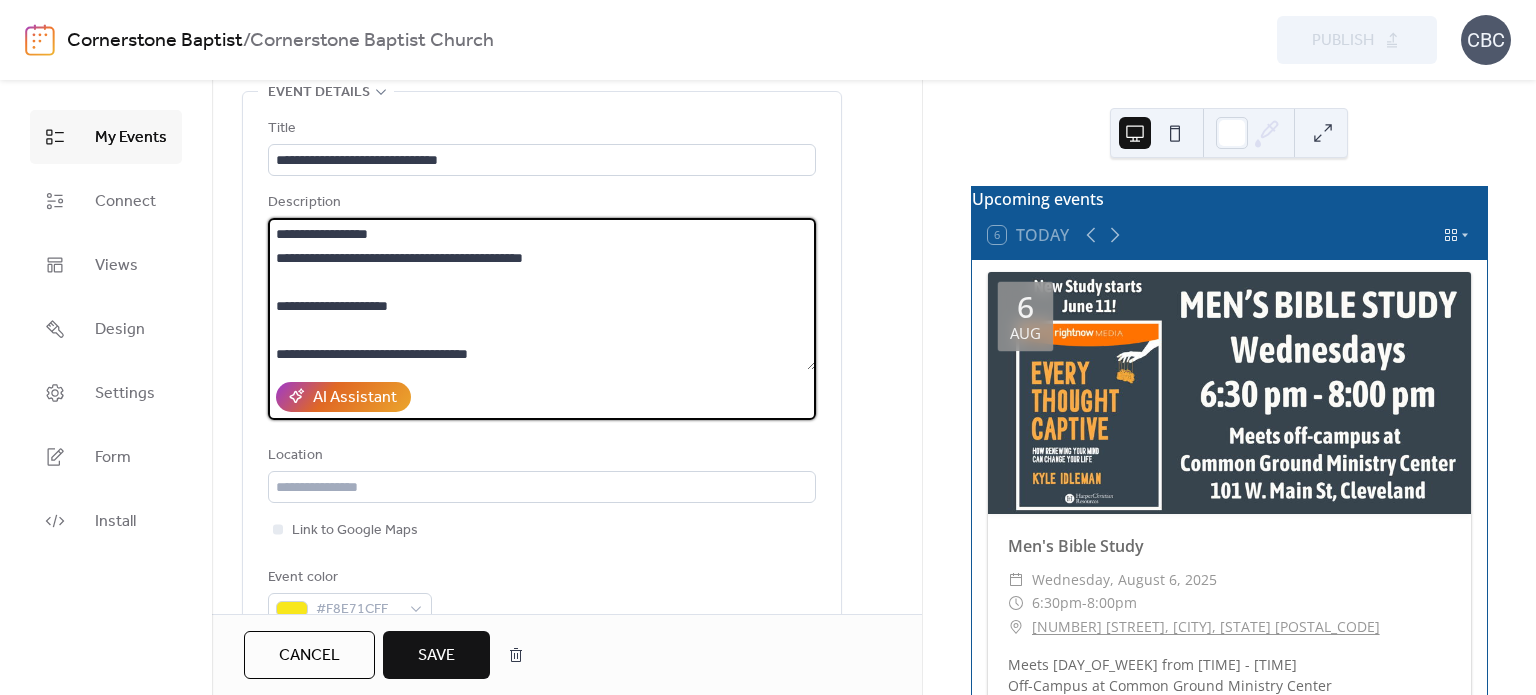 click on "**********" at bounding box center [542, 294] 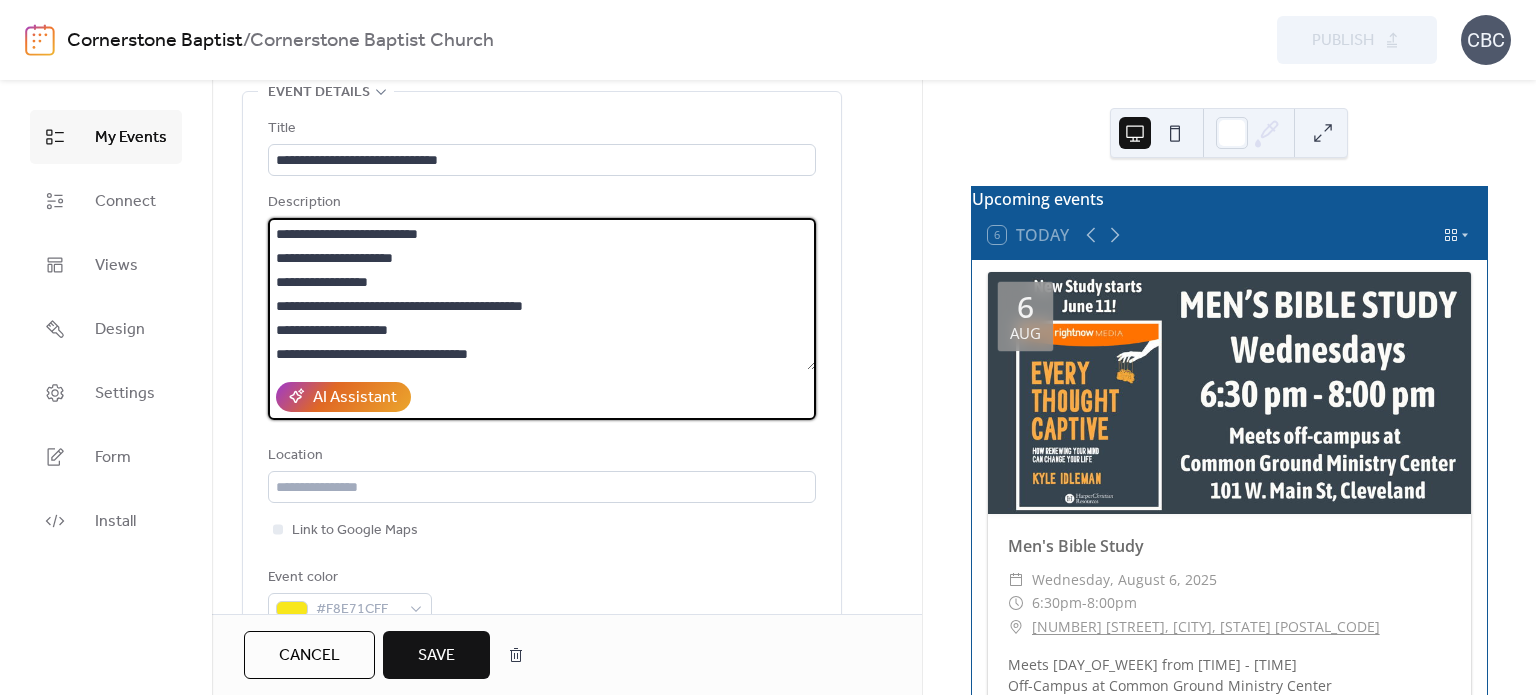 scroll, scrollTop: 0, scrollLeft: 0, axis: both 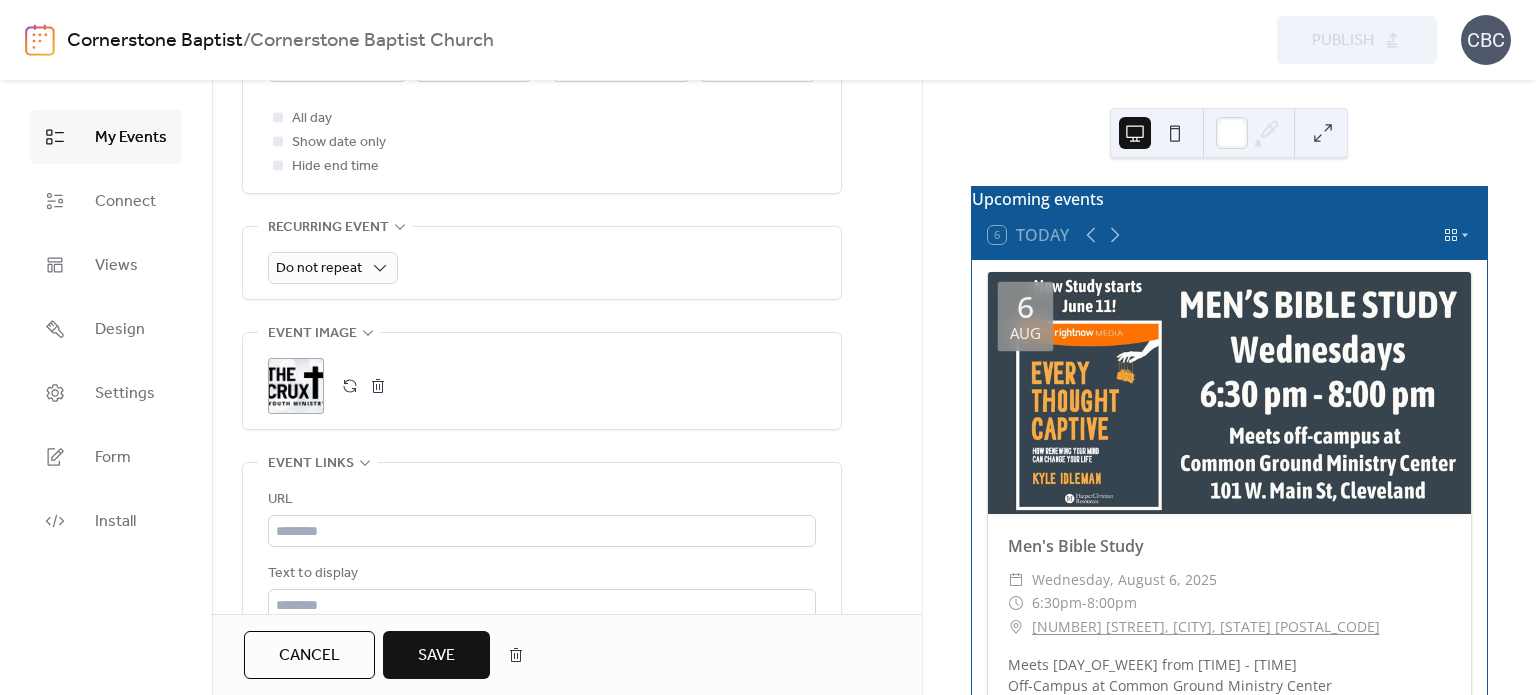 type on "**********" 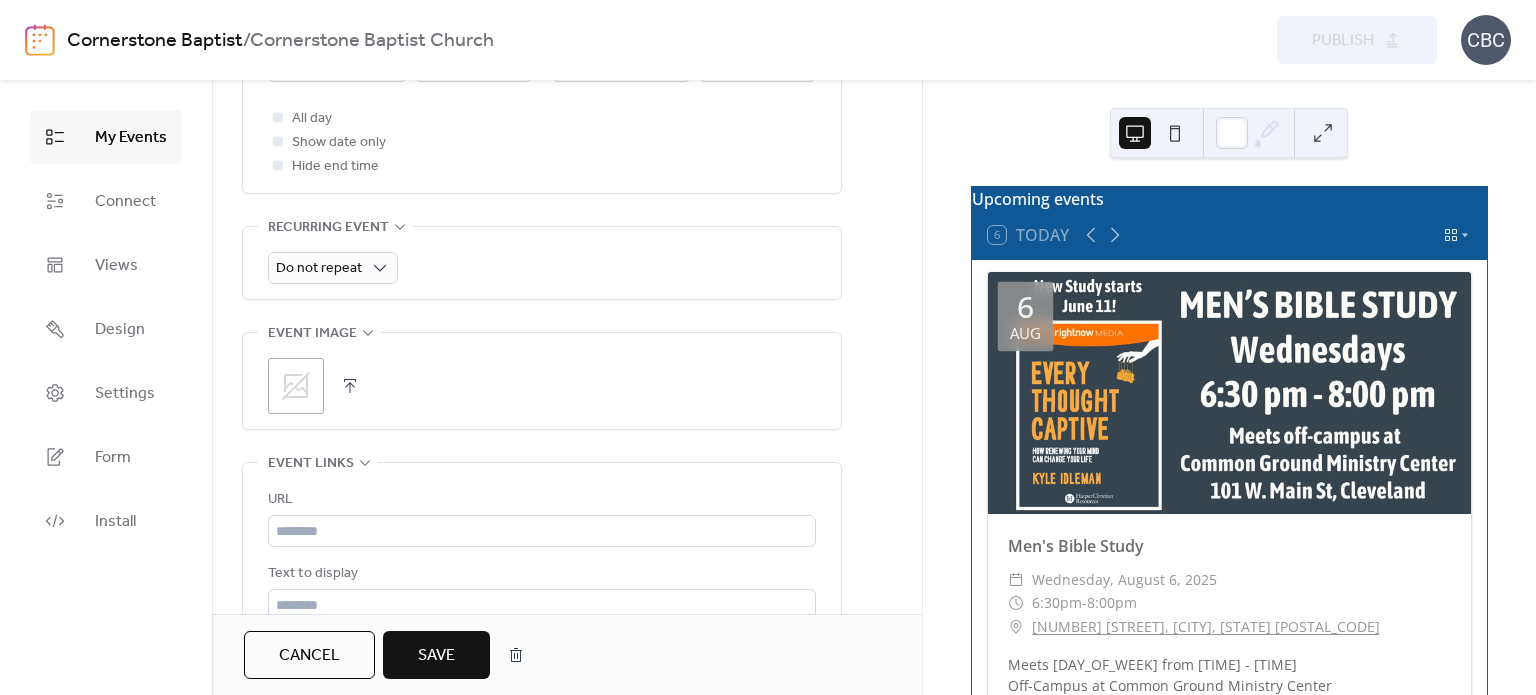 click at bounding box center (350, 386) 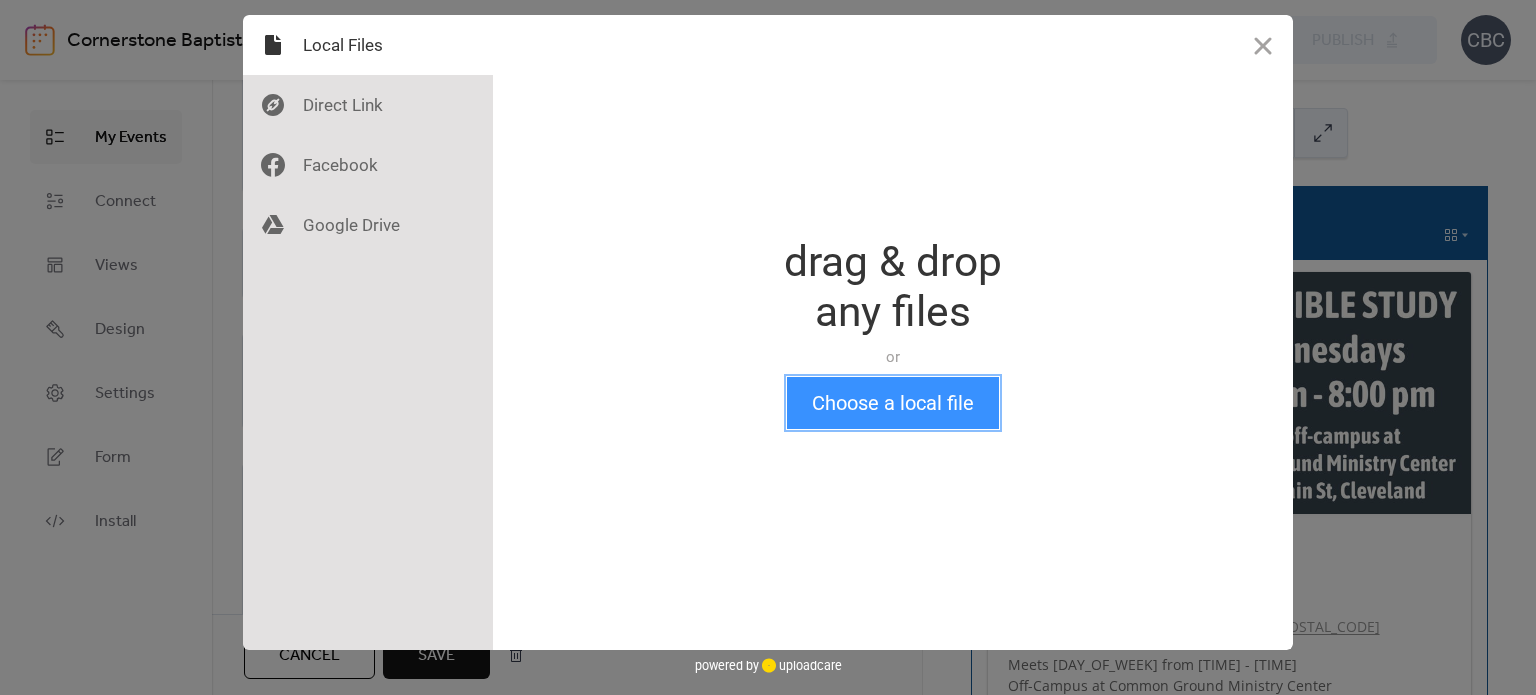 click on "Choose a local file" at bounding box center [893, 403] 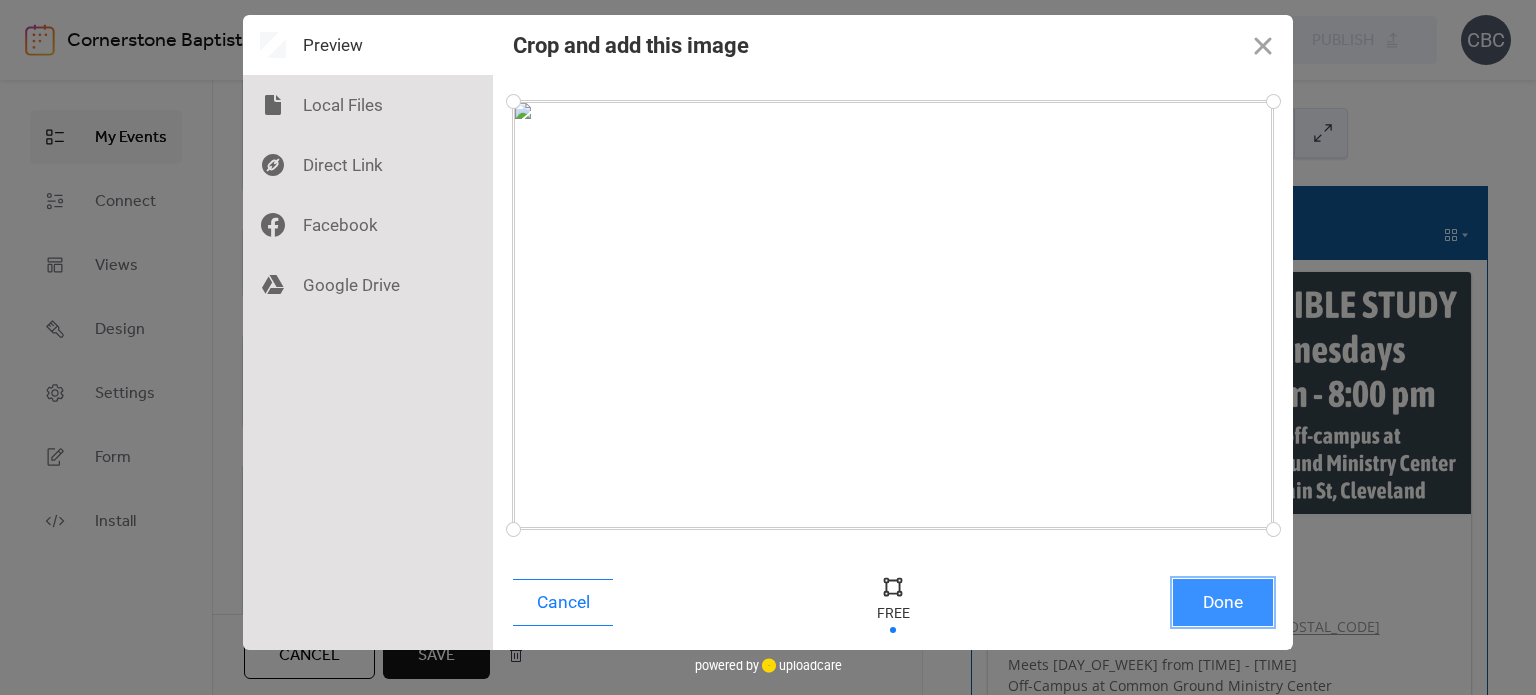 click on "Done" at bounding box center [1223, 602] 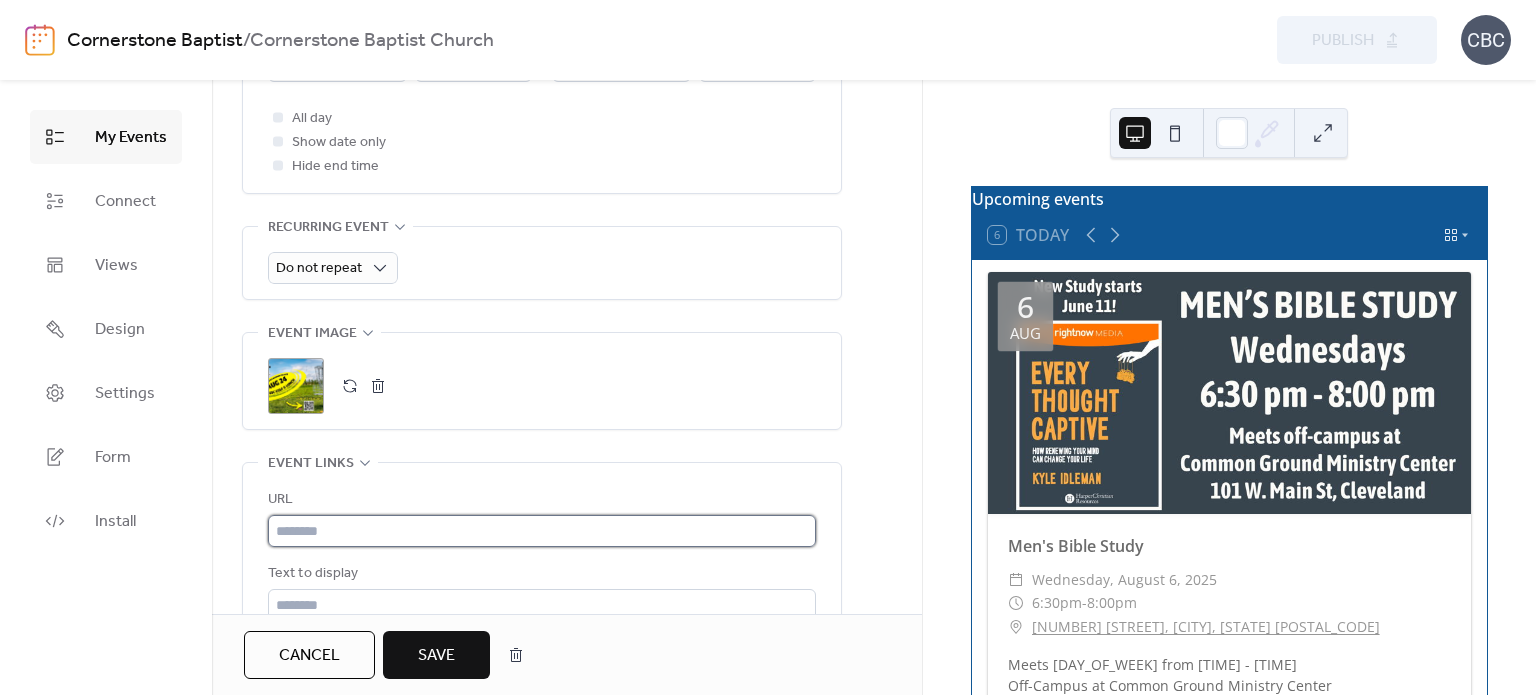 click at bounding box center [542, 531] 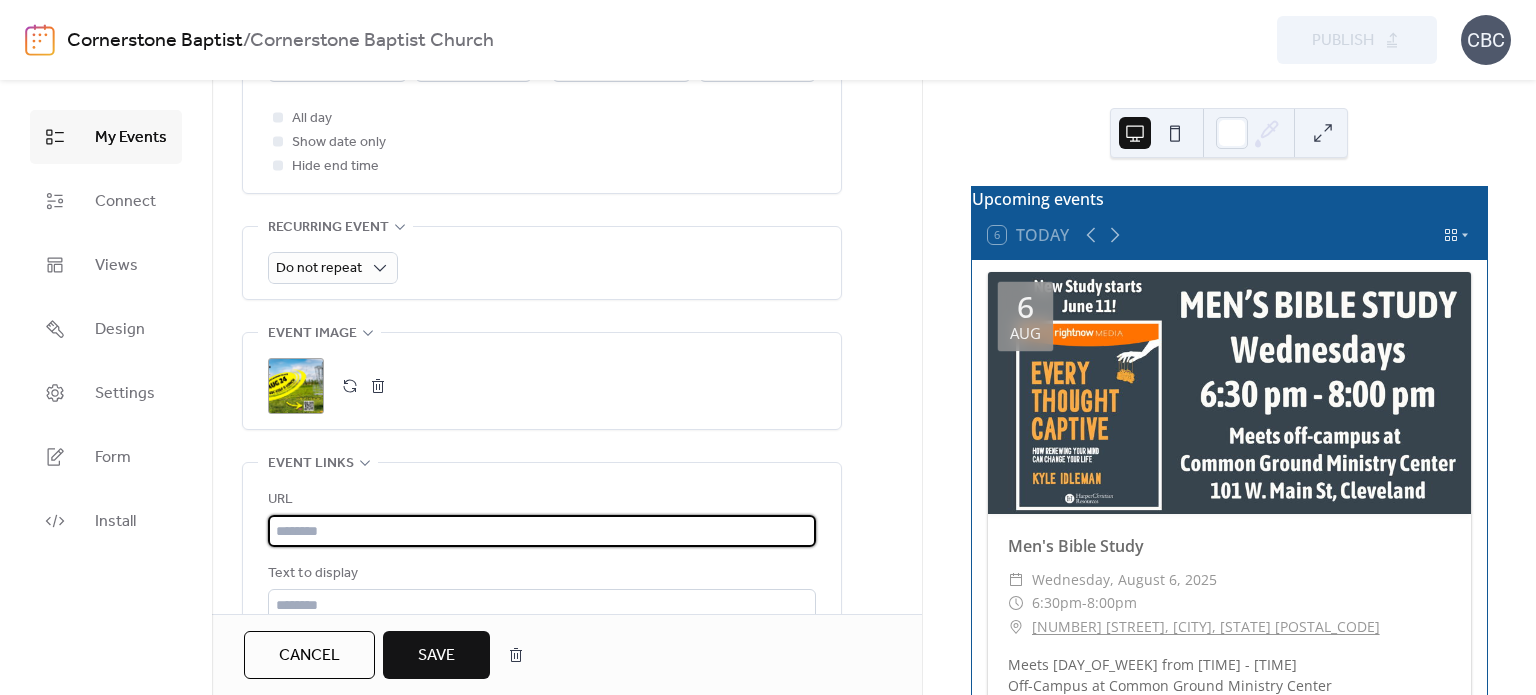 paste on "**********" 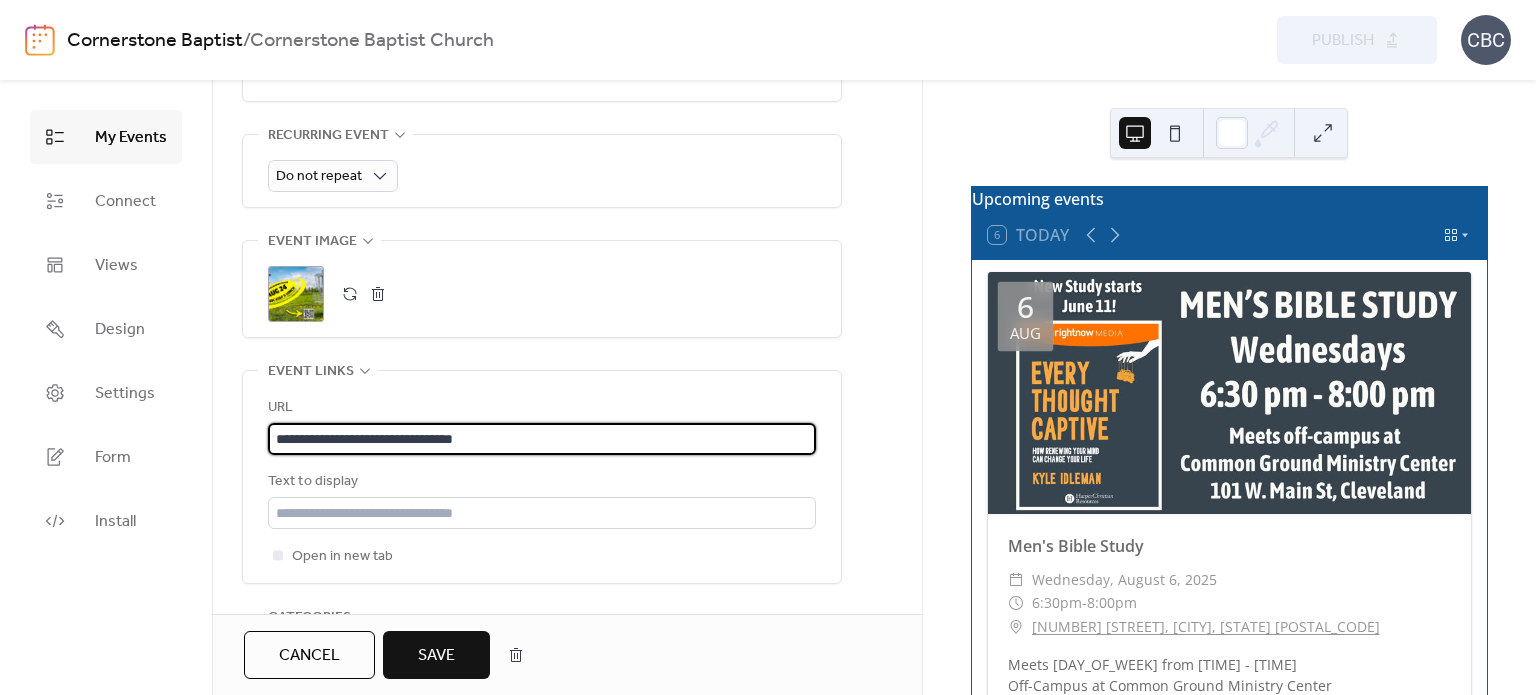 scroll, scrollTop: 1000, scrollLeft: 0, axis: vertical 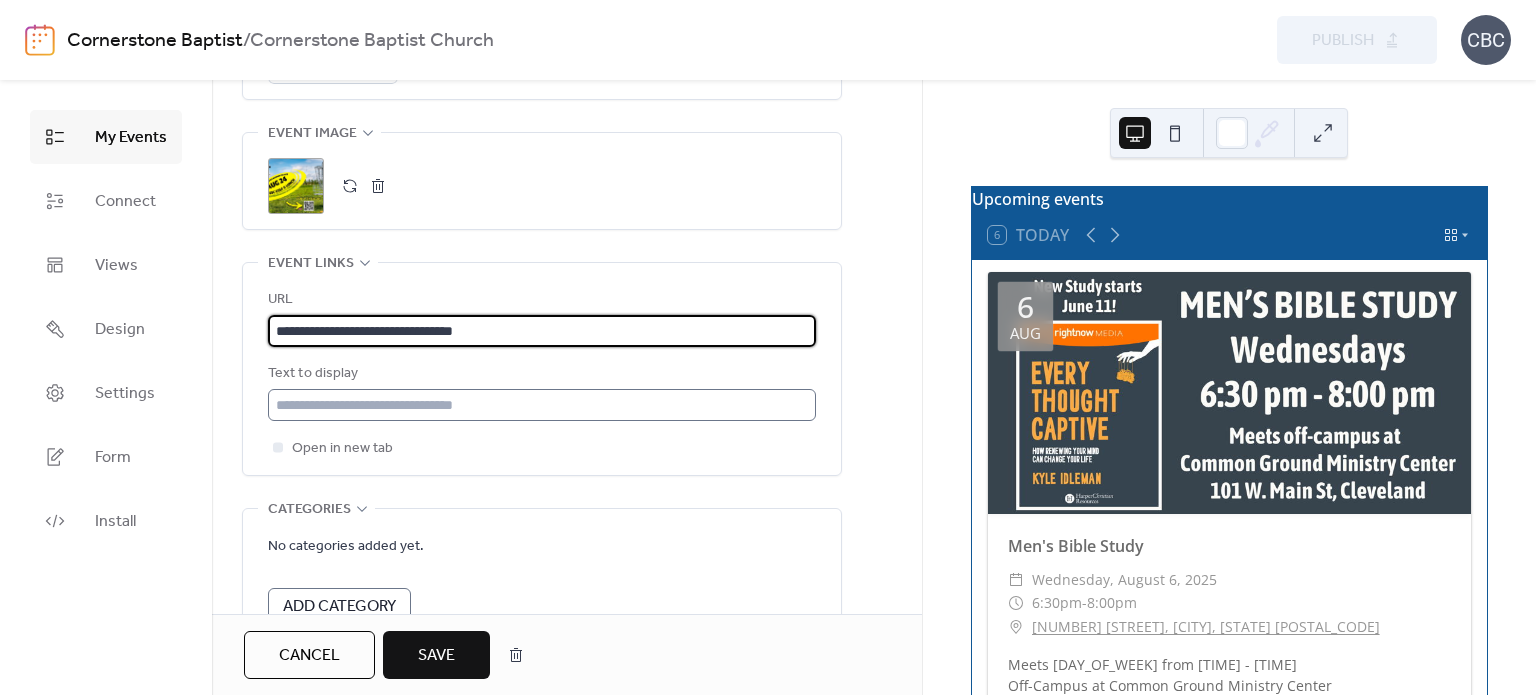 type on "**********" 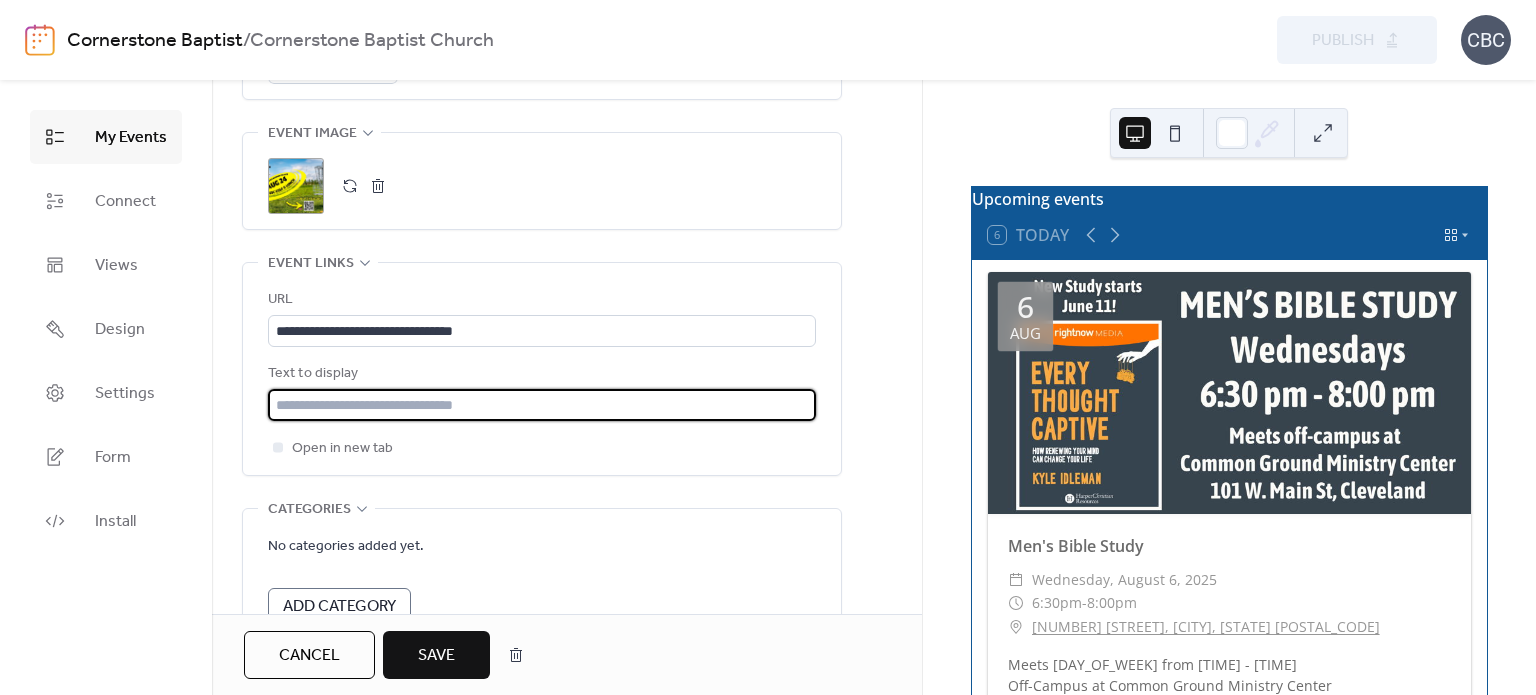 drag, startPoint x: 542, startPoint y: 395, endPoint x: 279, endPoint y: 392, distance: 263.01712 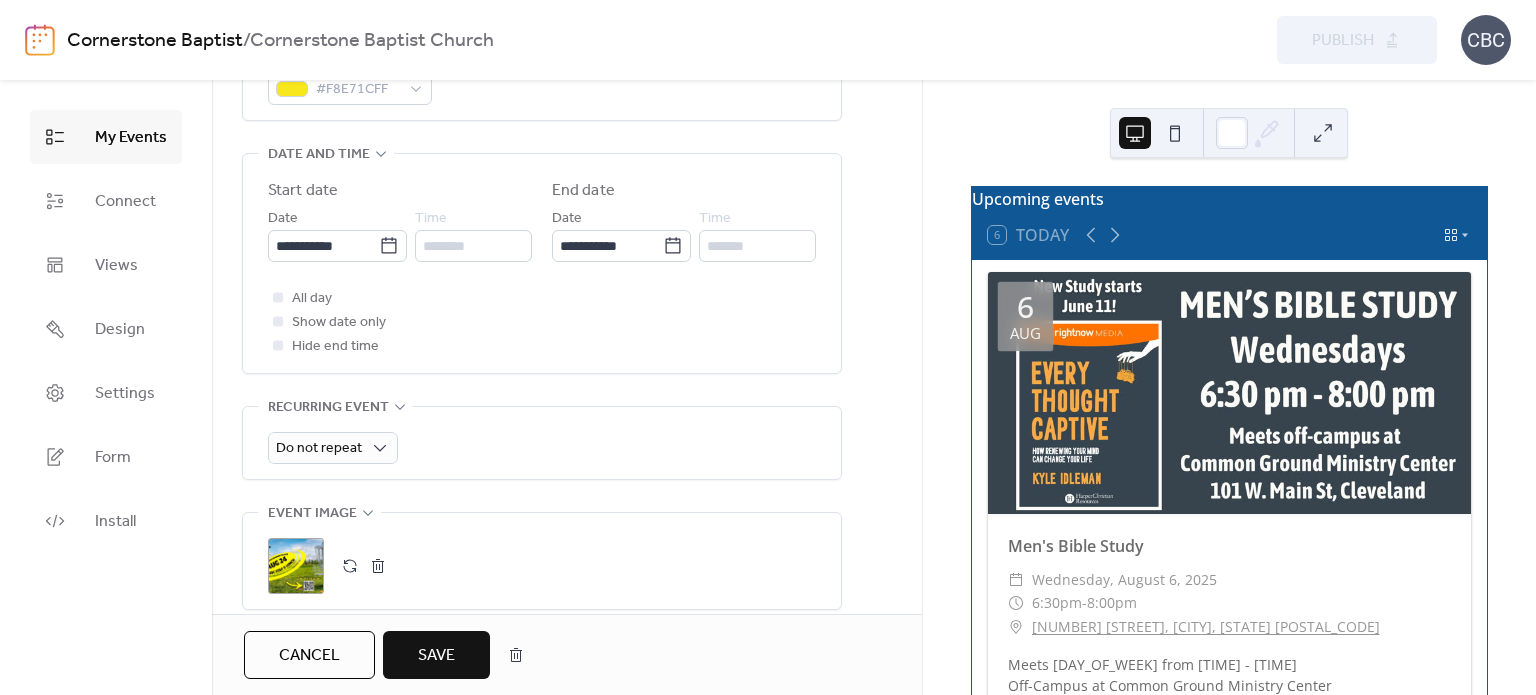 scroll, scrollTop: 520, scrollLeft: 0, axis: vertical 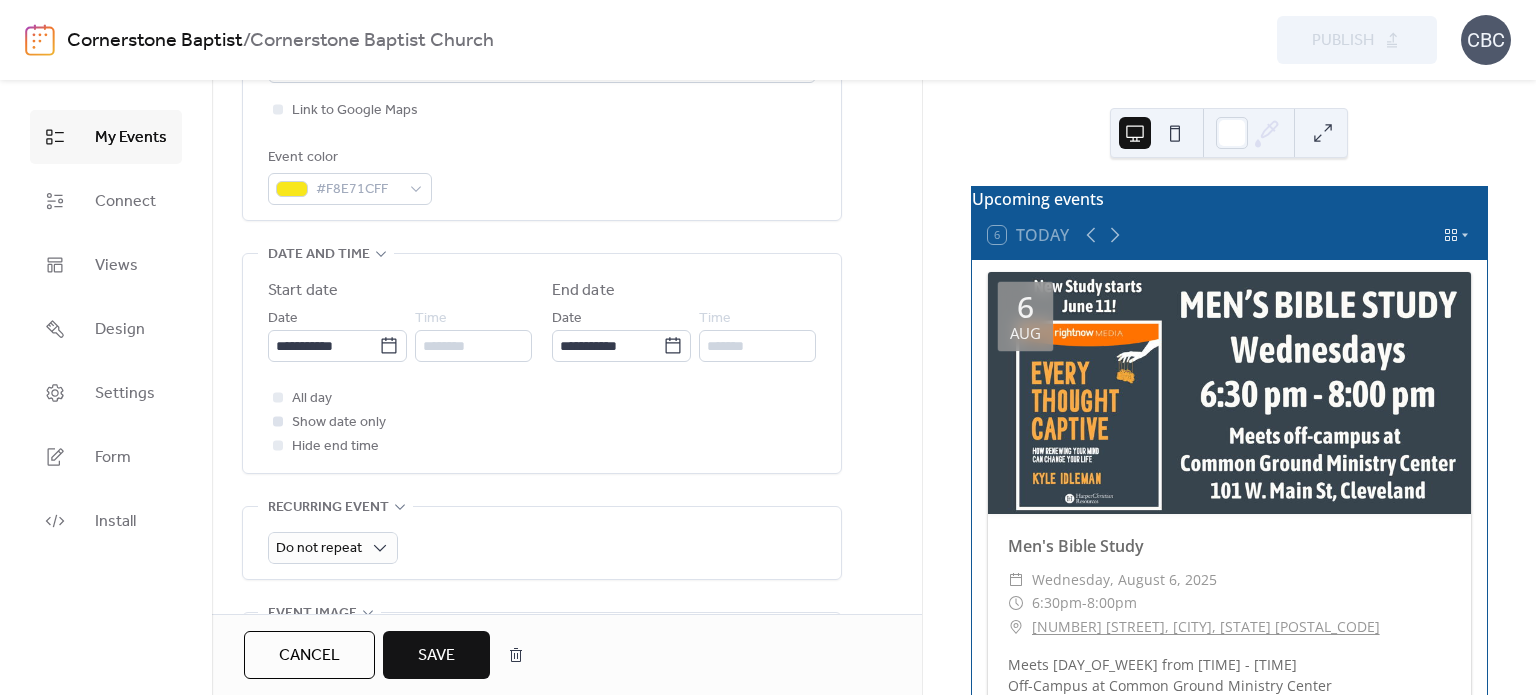 type on "**********" 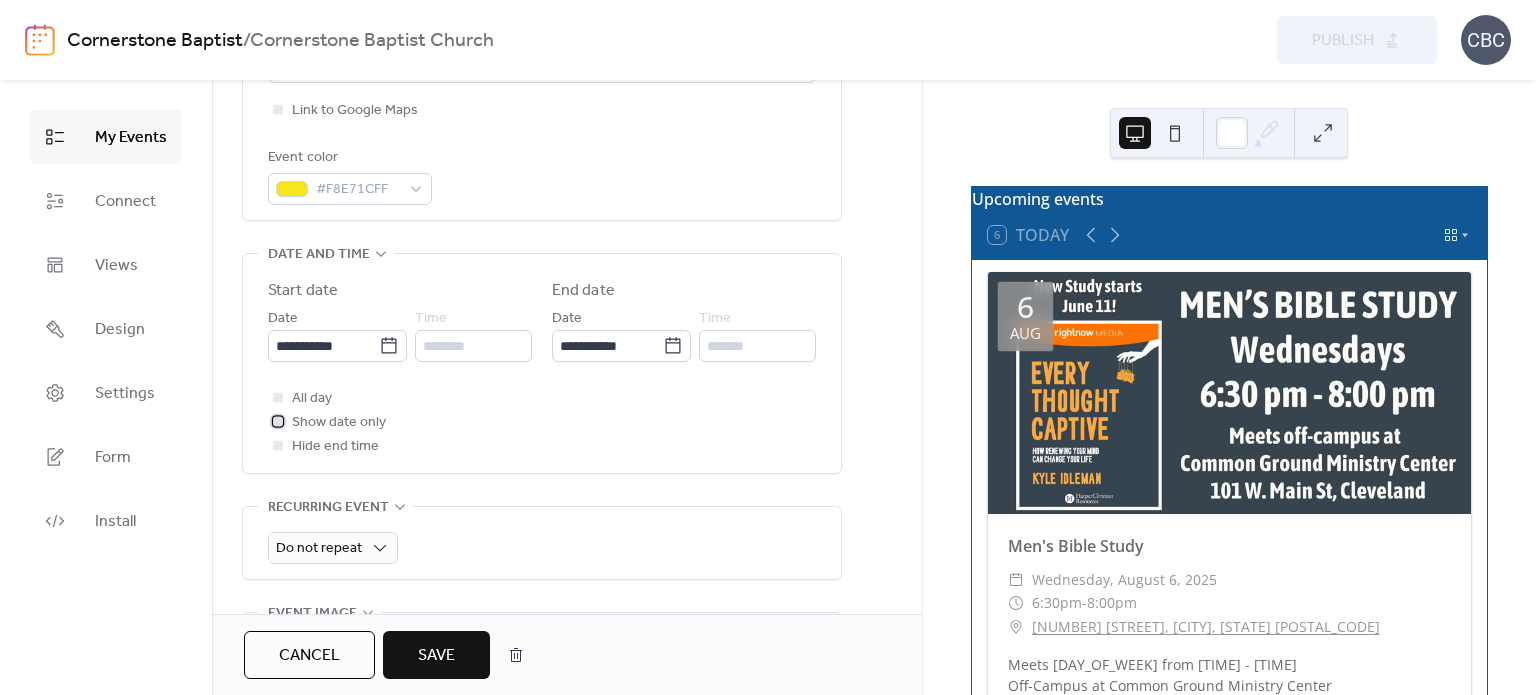 click 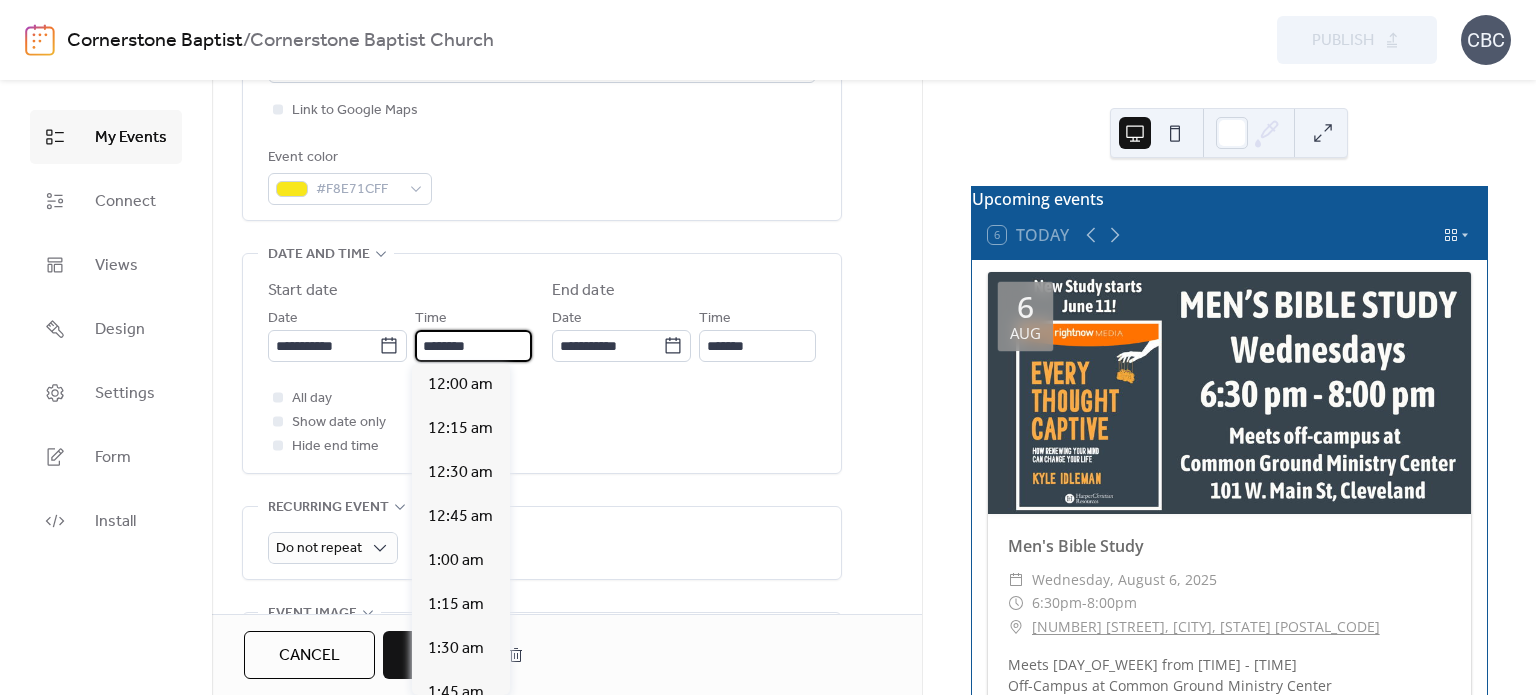 scroll, scrollTop: 2112, scrollLeft: 0, axis: vertical 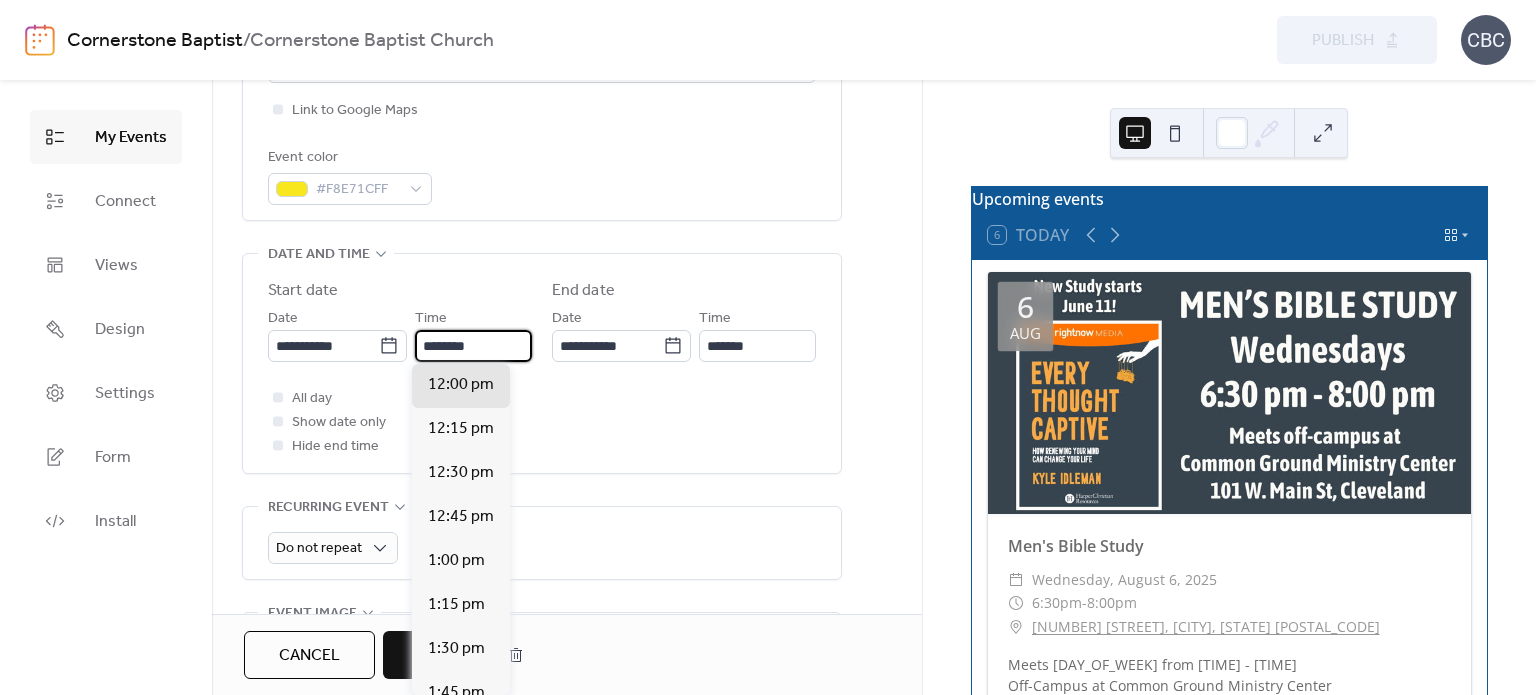 drag, startPoint x: 481, startPoint y: 342, endPoint x: 415, endPoint y: 346, distance: 66.1211 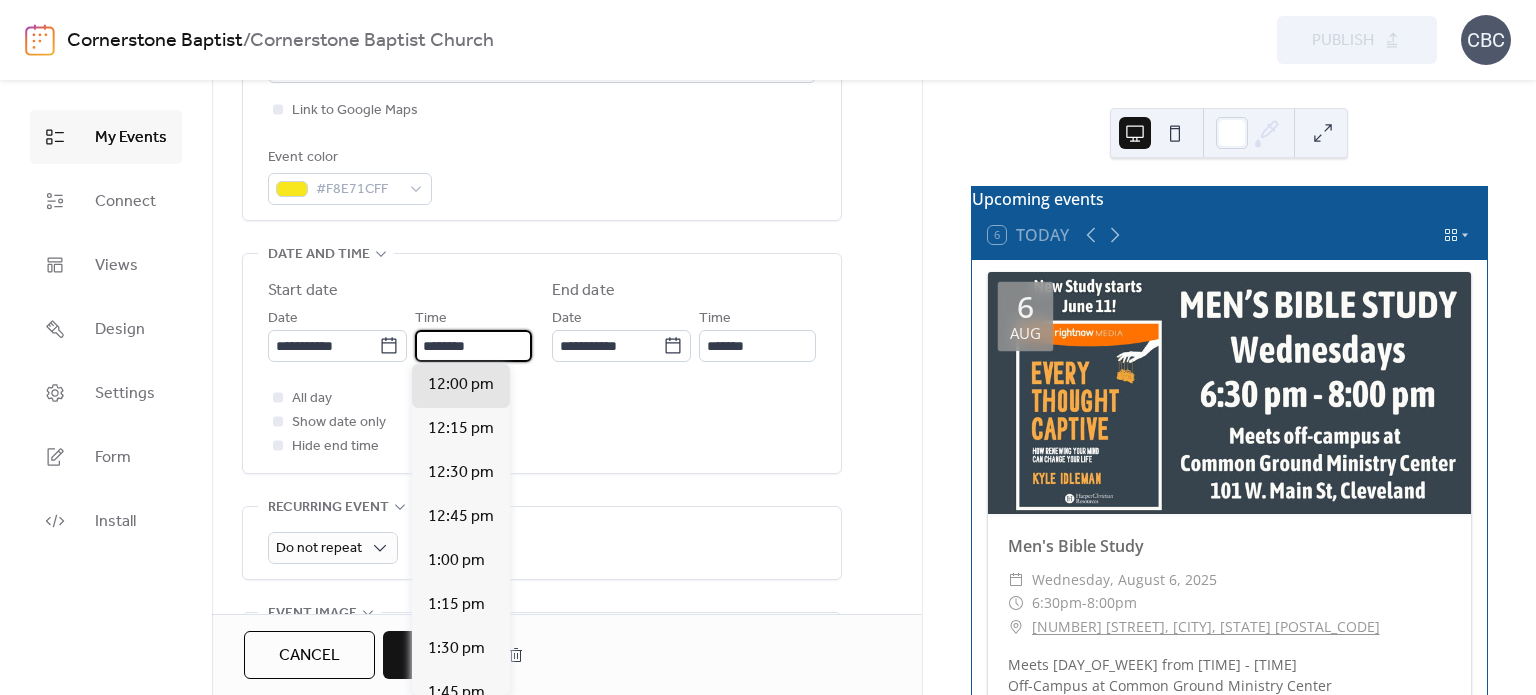 click on "********" at bounding box center (473, 346) 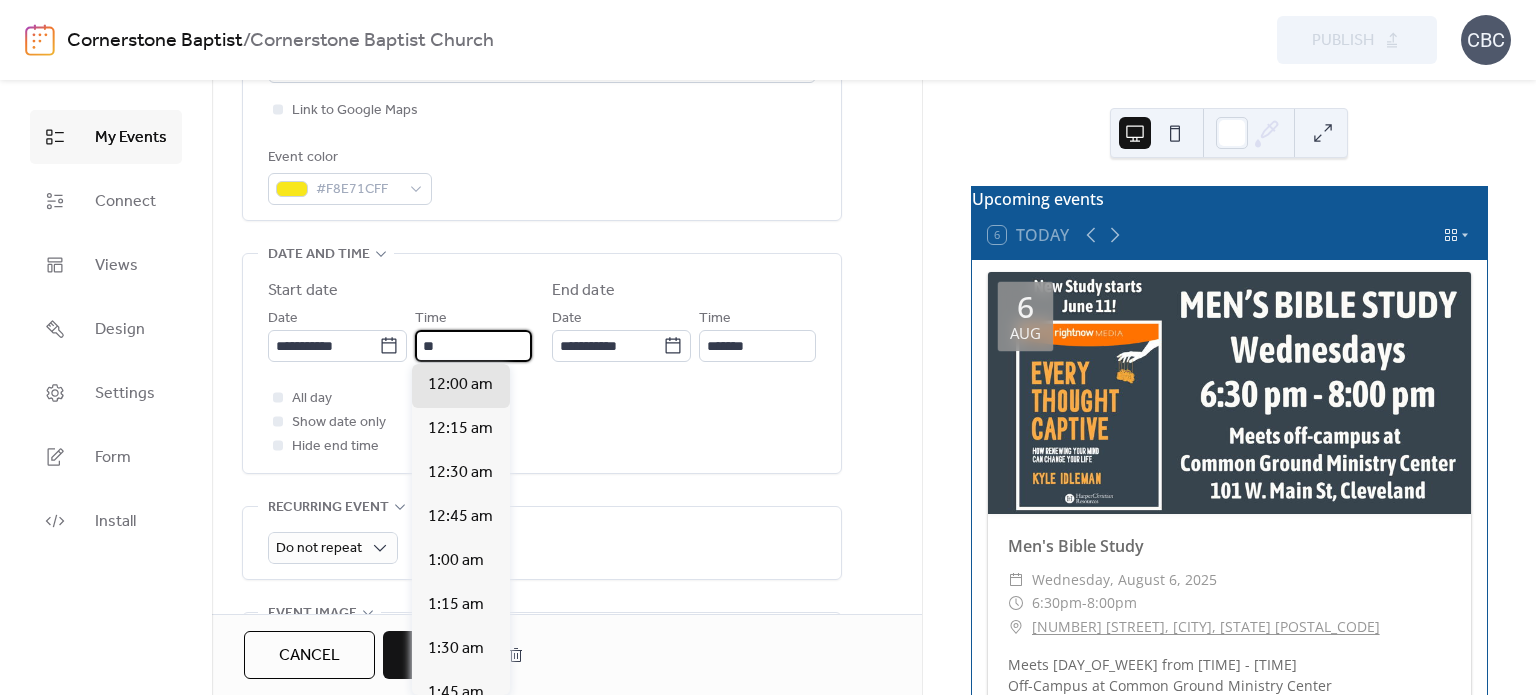 scroll, scrollTop: 1936, scrollLeft: 0, axis: vertical 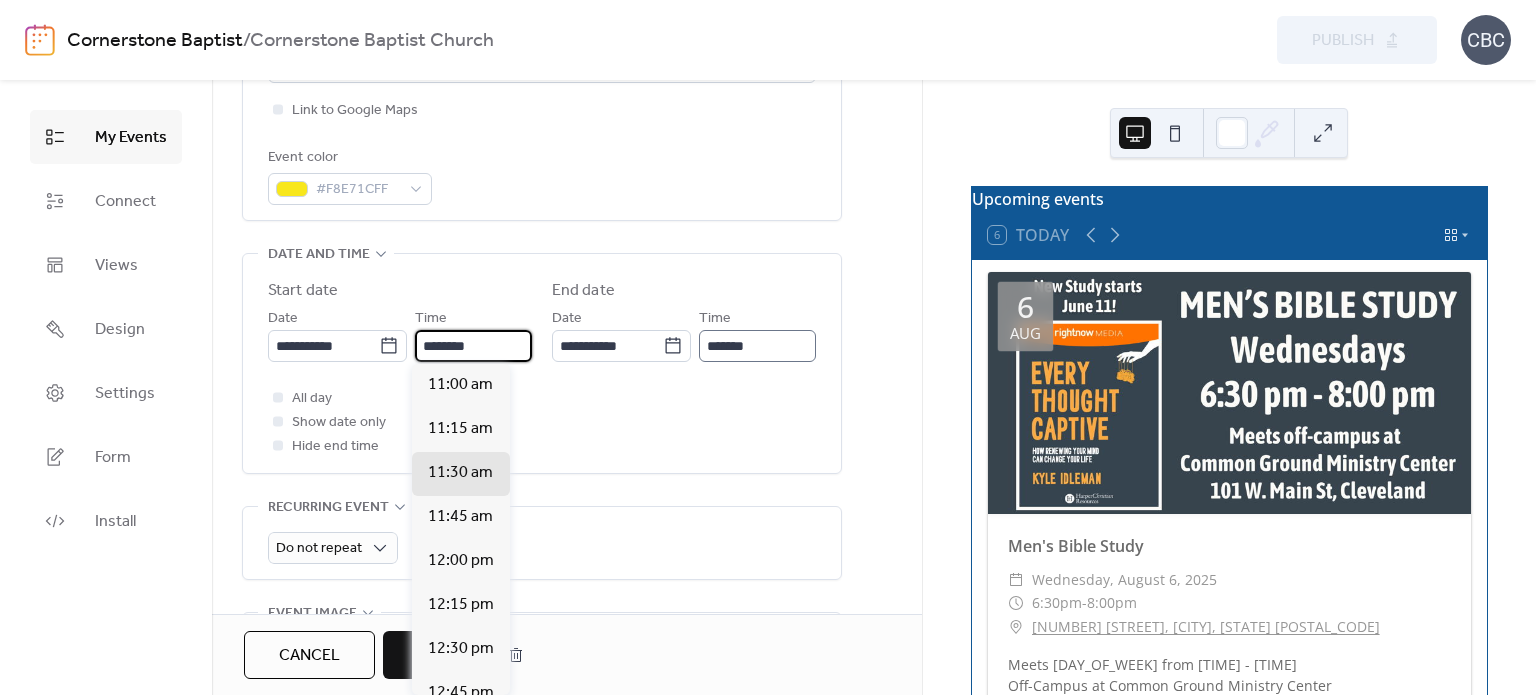 type on "********" 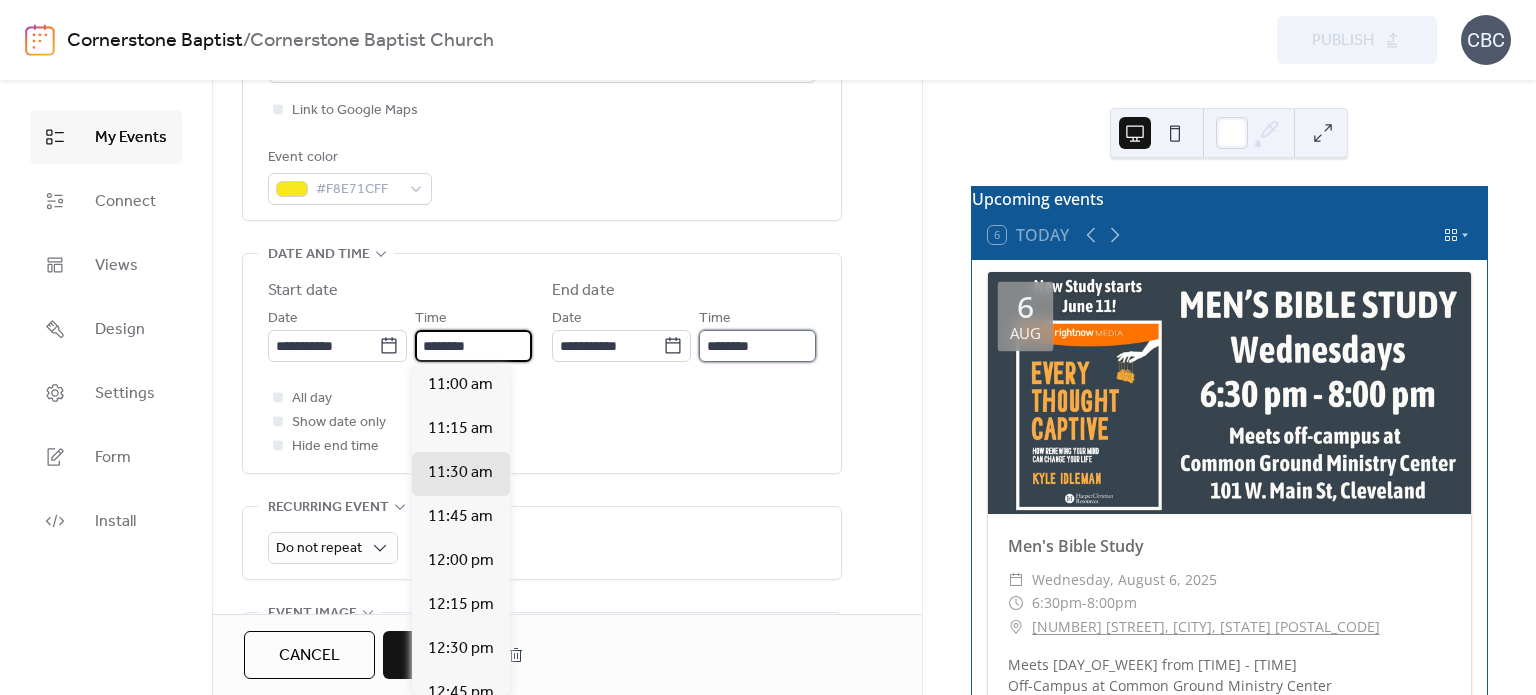 click on "********" at bounding box center [757, 346] 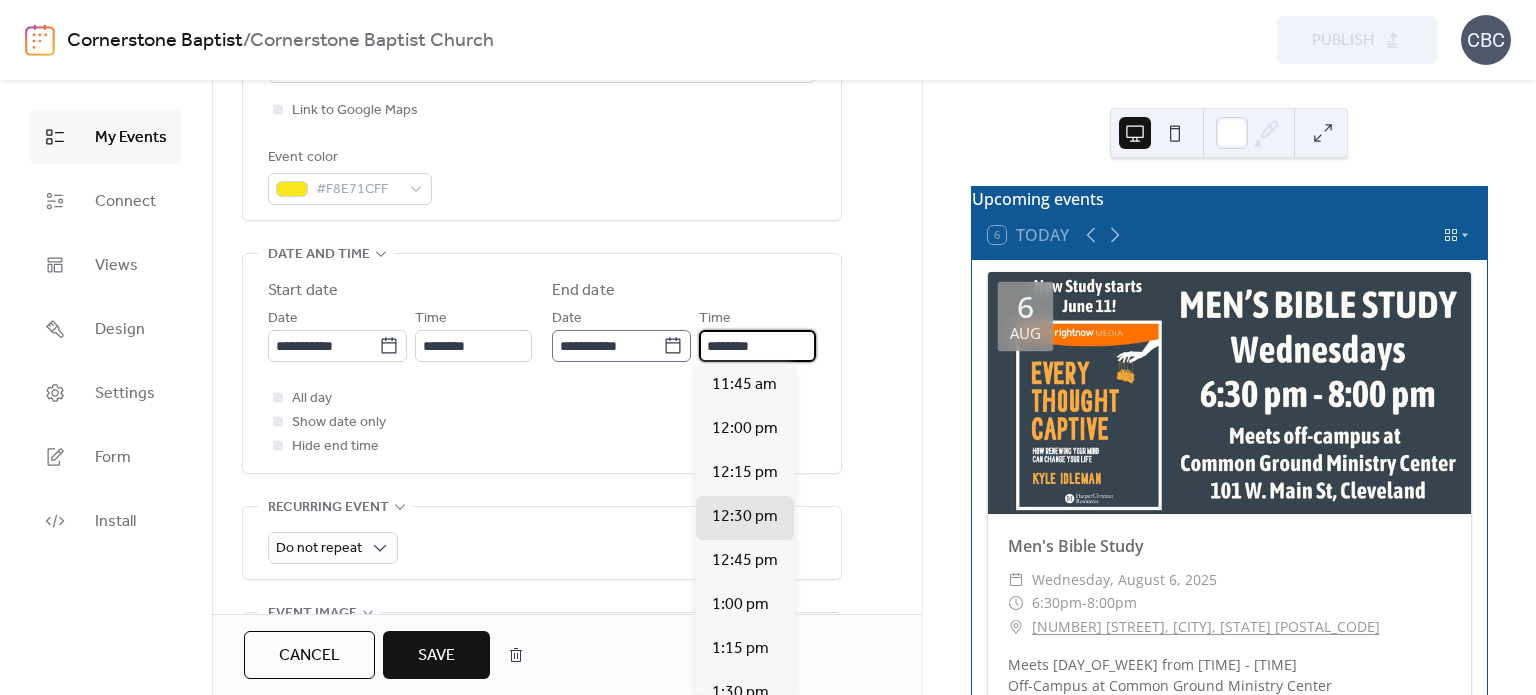 drag, startPoint x: 770, startPoint y: 342, endPoint x: 676, endPoint y: 343, distance: 94.00532 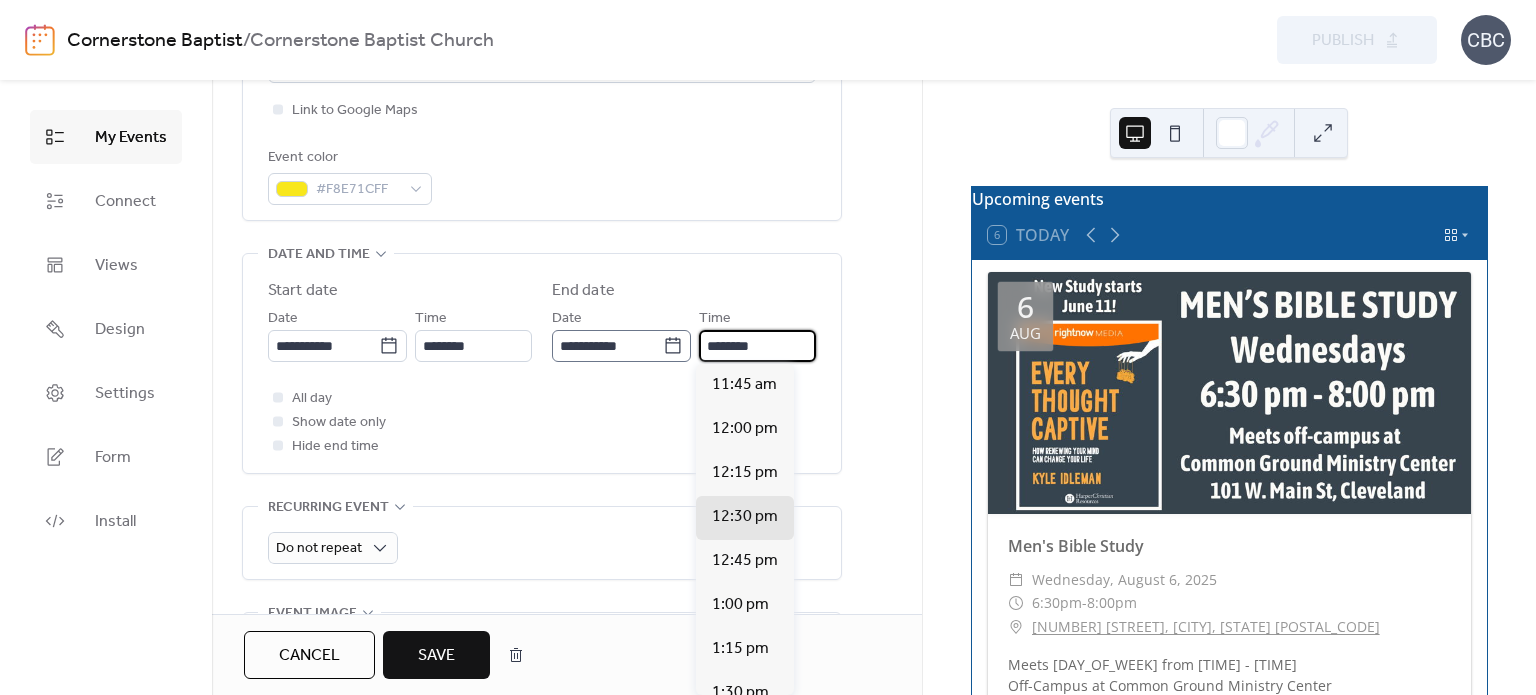 click on "**********" at bounding box center (684, 334) 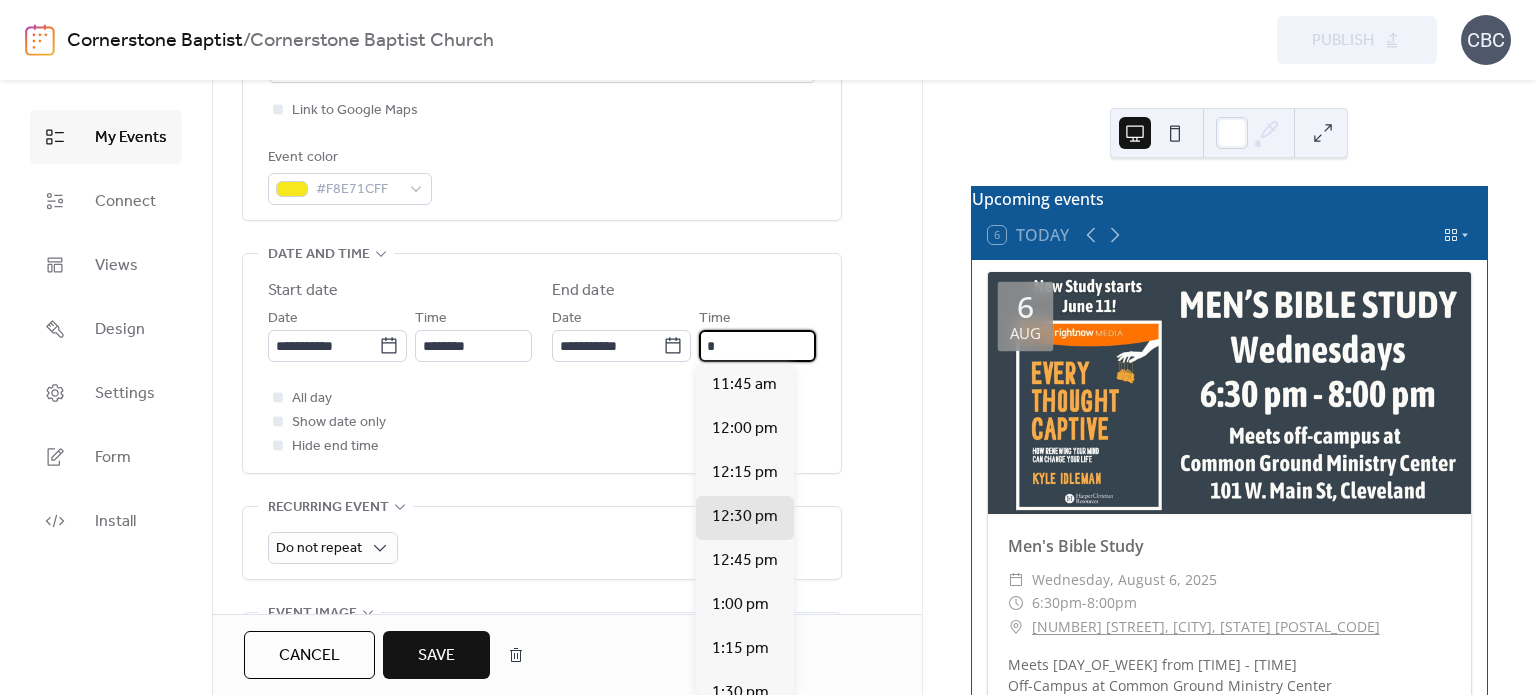scroll, scrollTop: 748, scrollLeft: 0, axis: vertical 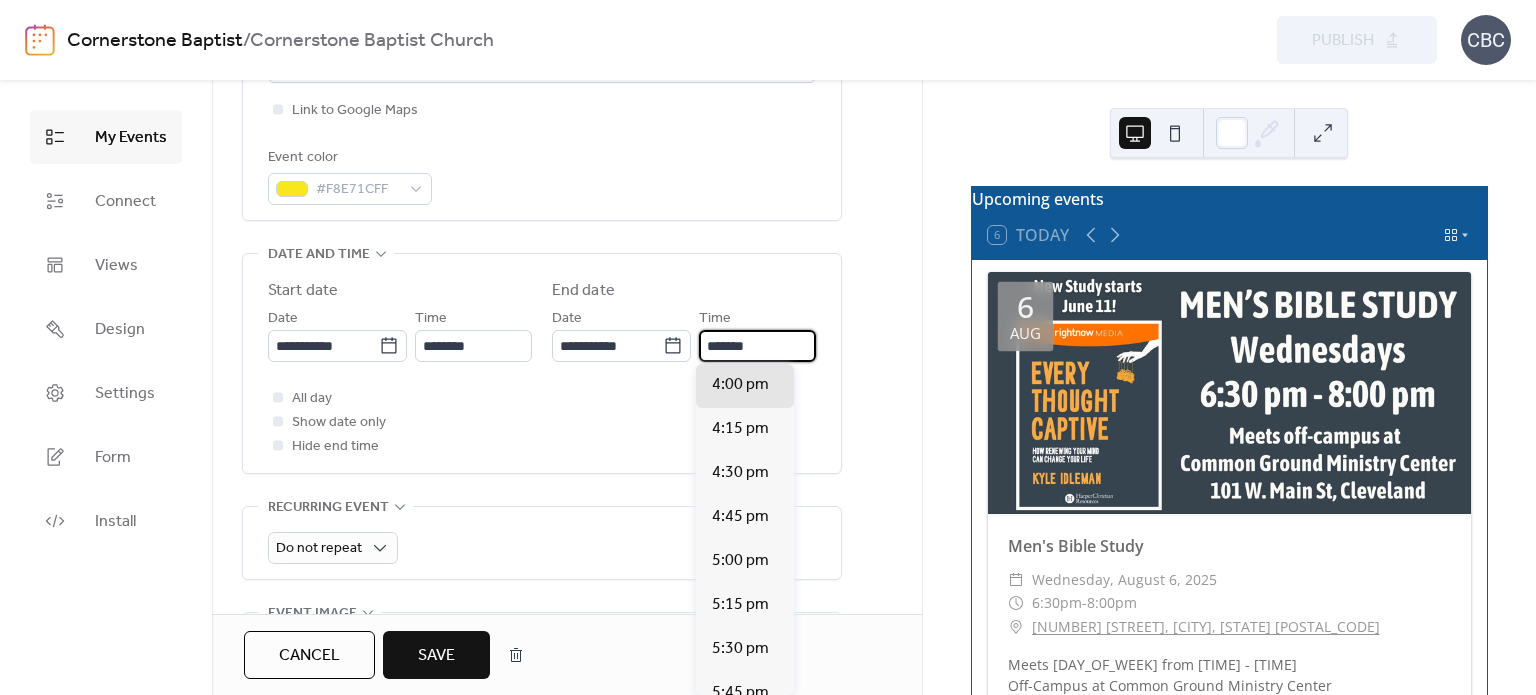 type on "*******" 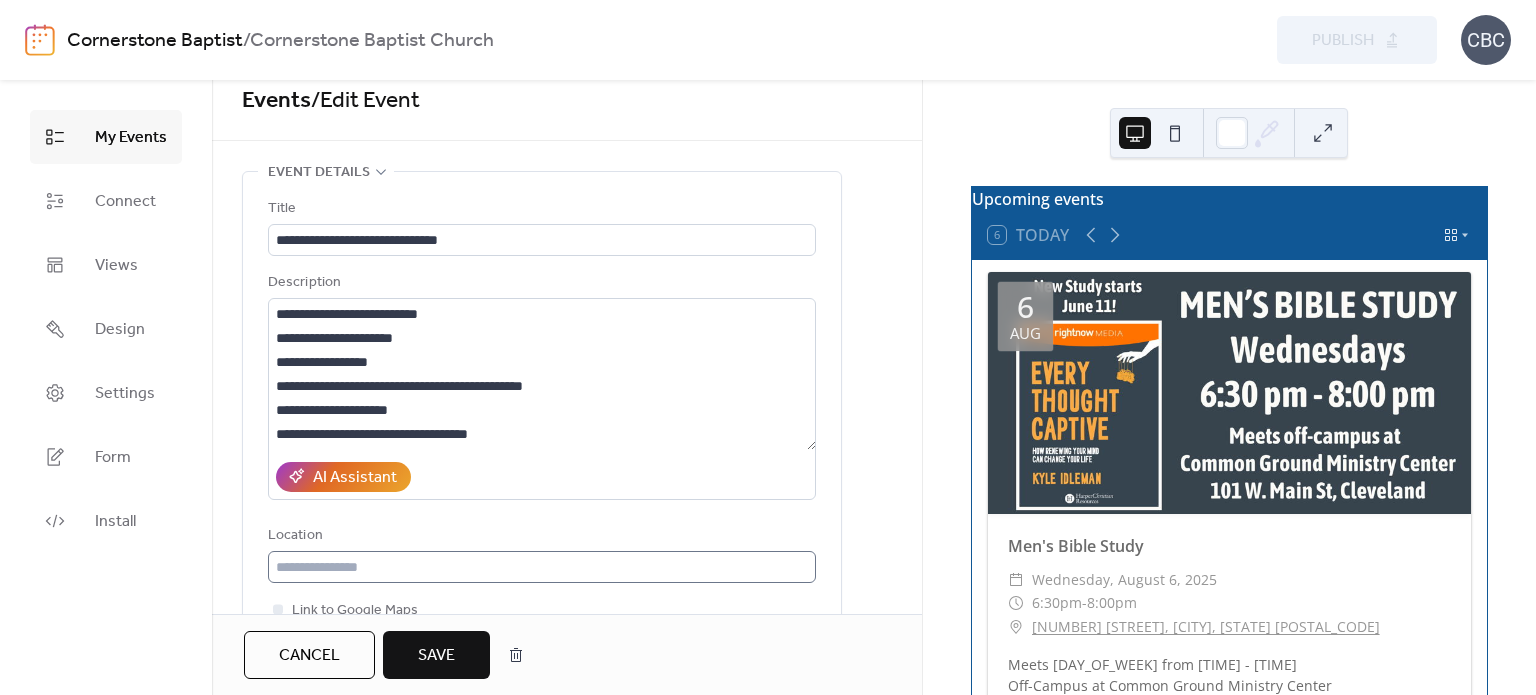 scroll, scrollTop: 0, scrollLeft: 0, axis: both 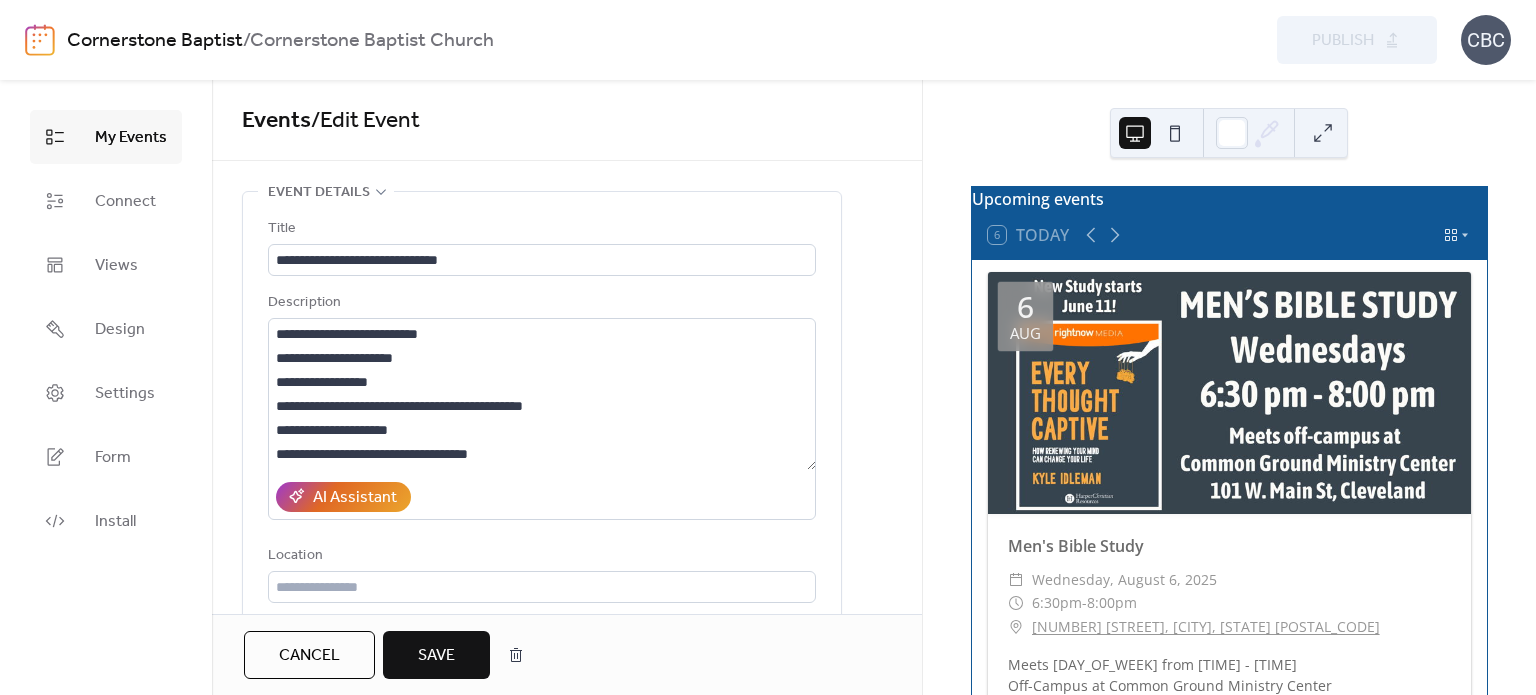 click on "Save" at bounding box center [436, 655] 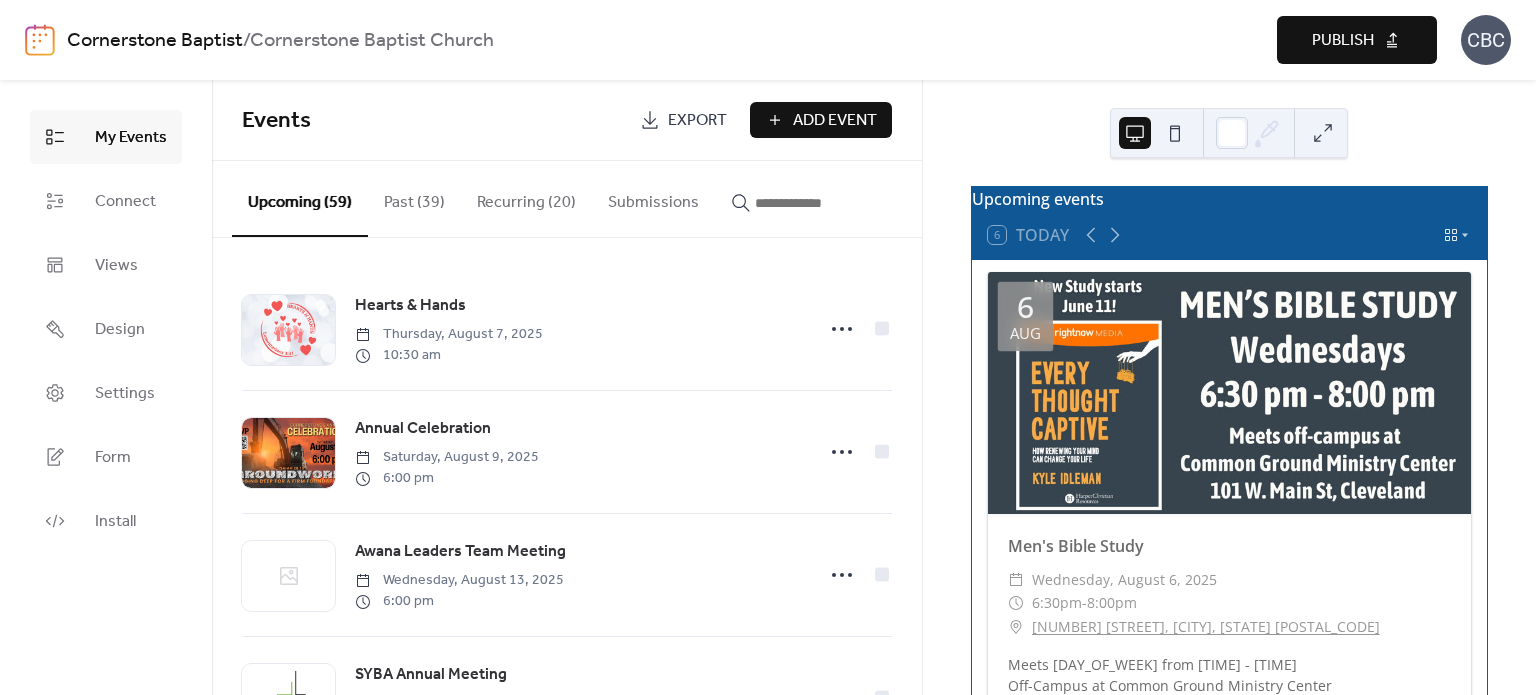 click on "Publish" at bounding box center (1343, 41) 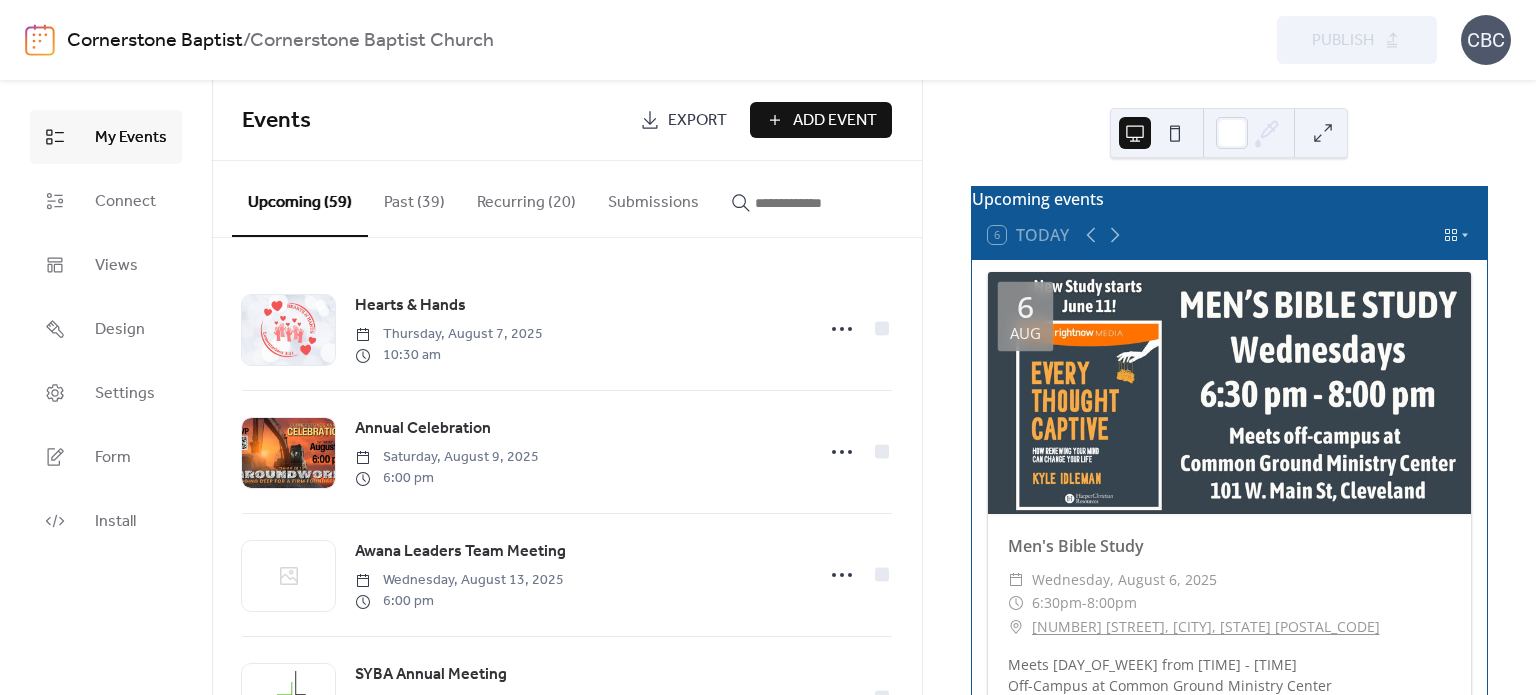 click on "Recurring (20)" at bounding box center (526, 198) 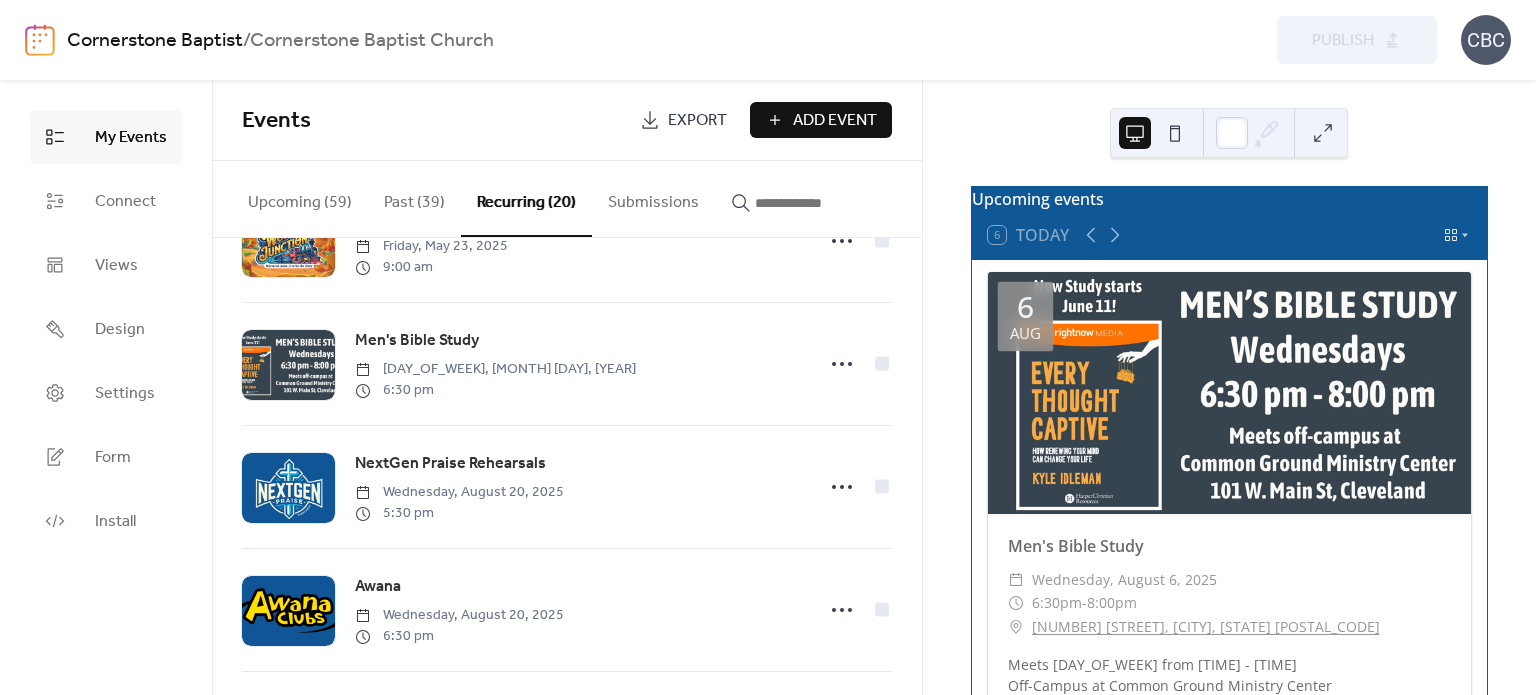 scroll, scrollTop: 1600, scrollLeft: 0, axis: vertical 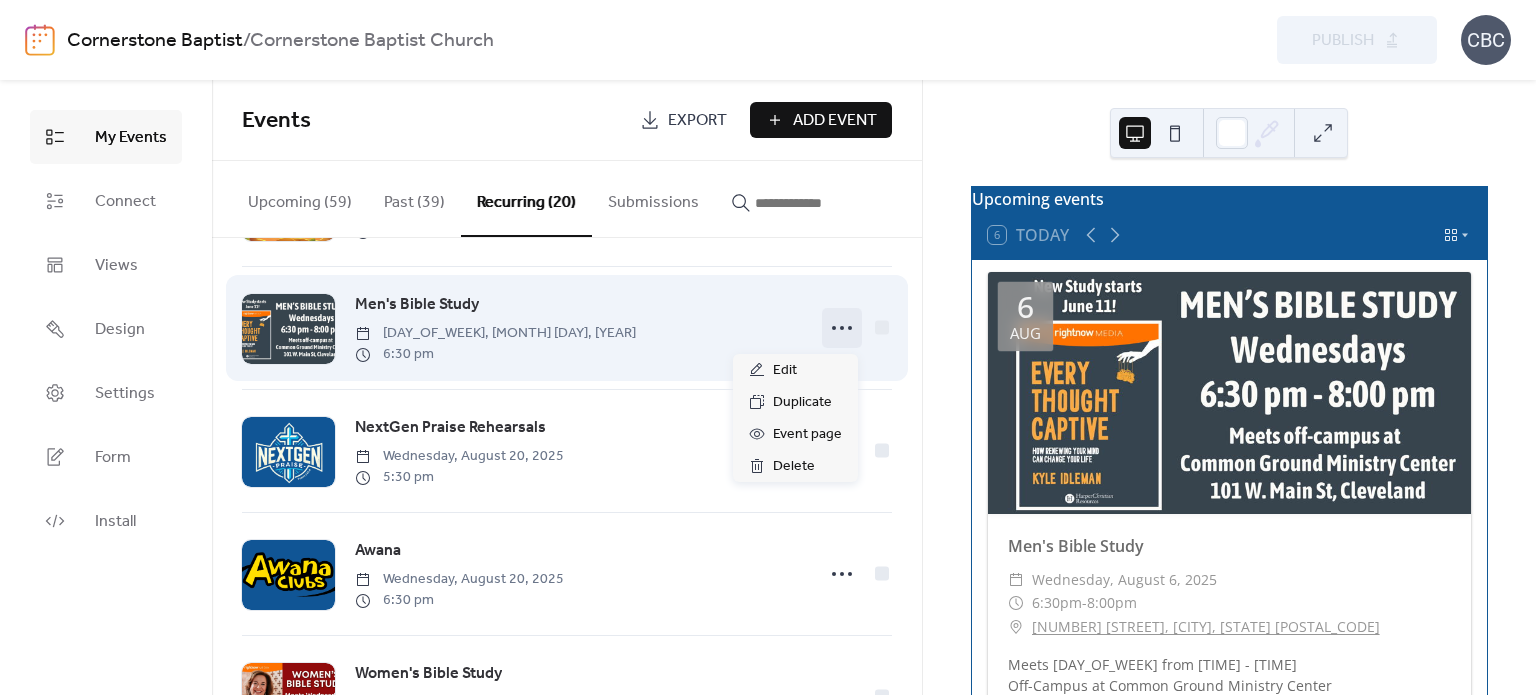 click 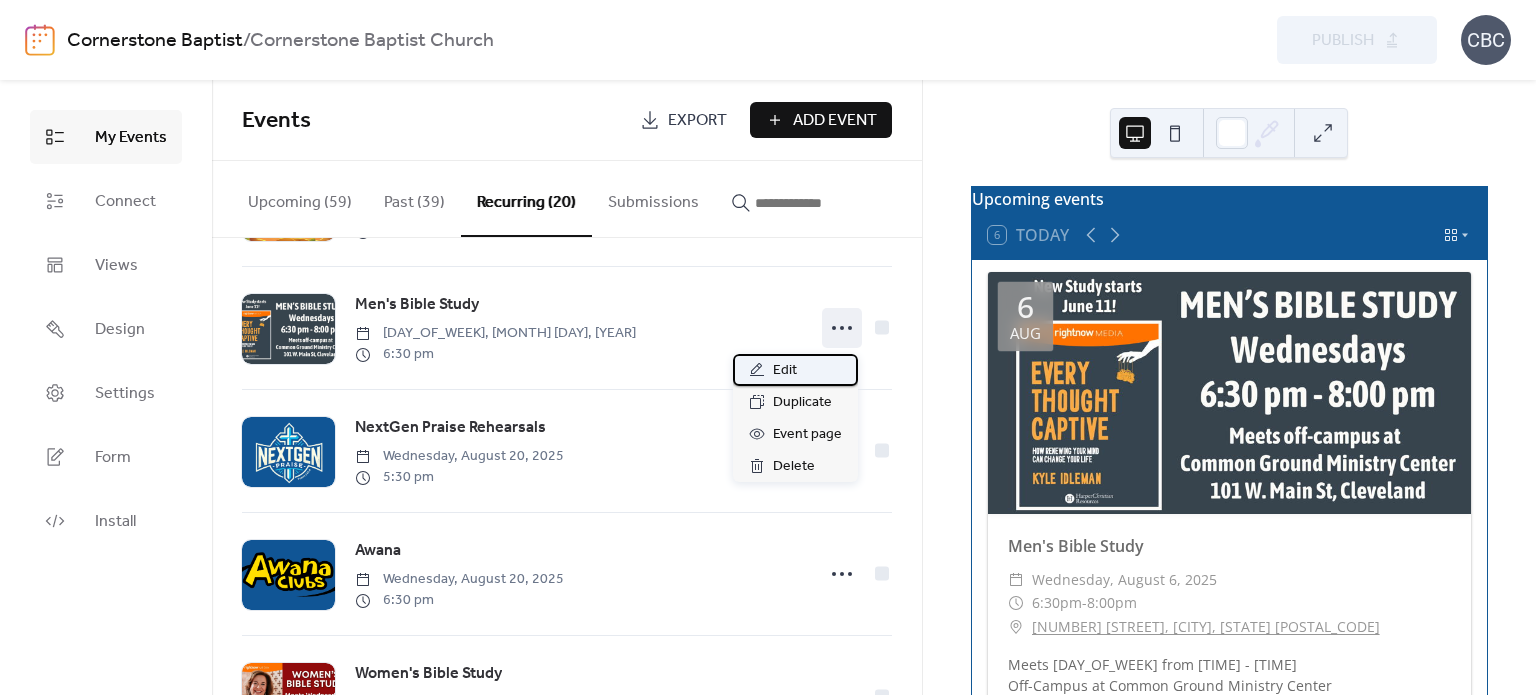 click on "Edit" at bounding box center (785, 371) 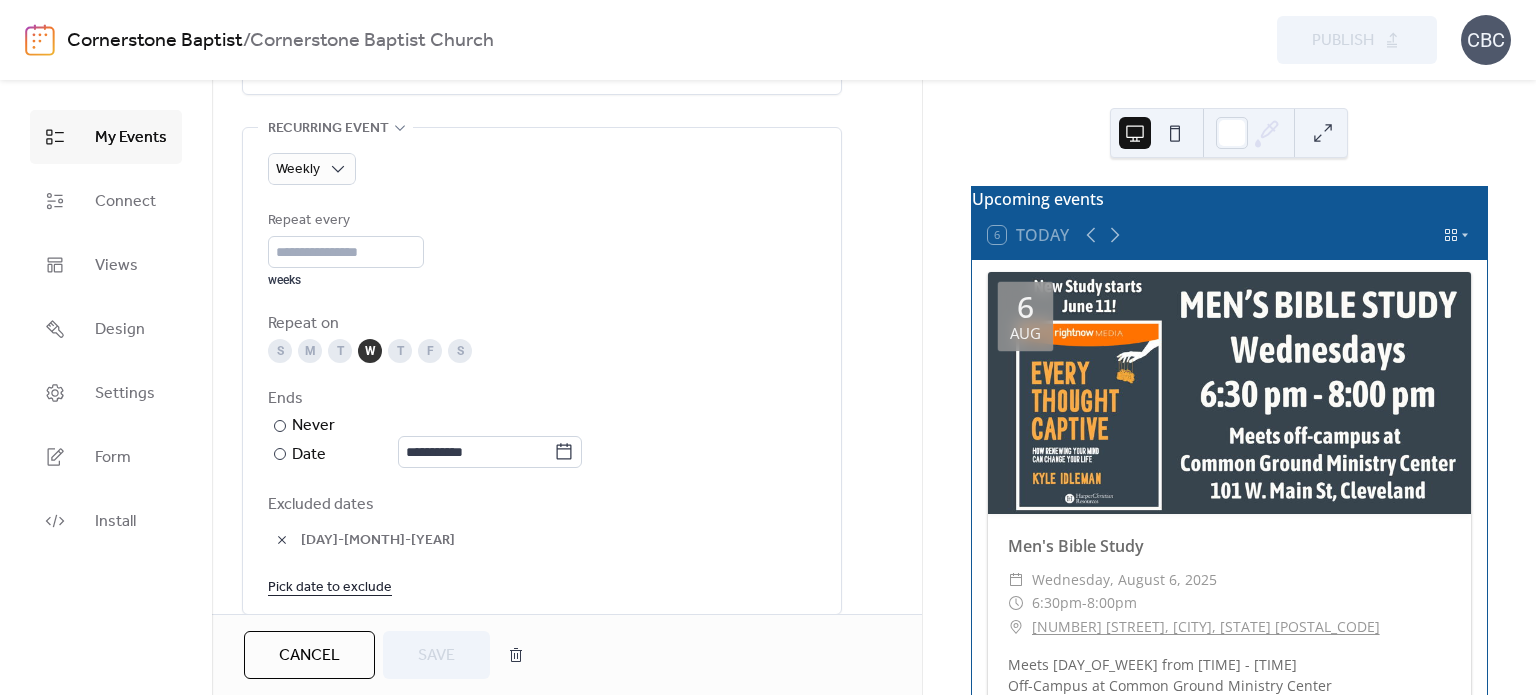scroll, scrollTop: 900, scrollLeft: 0, axis: vertical 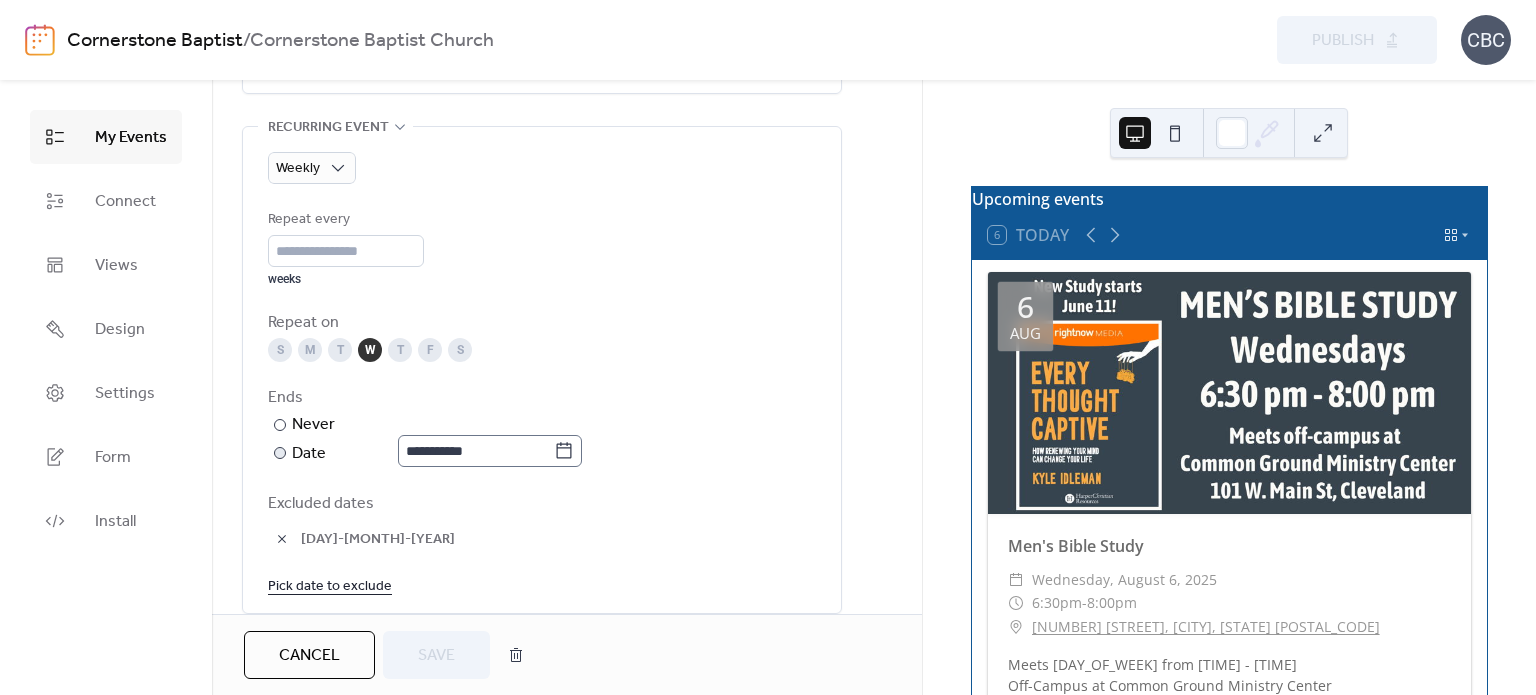 click 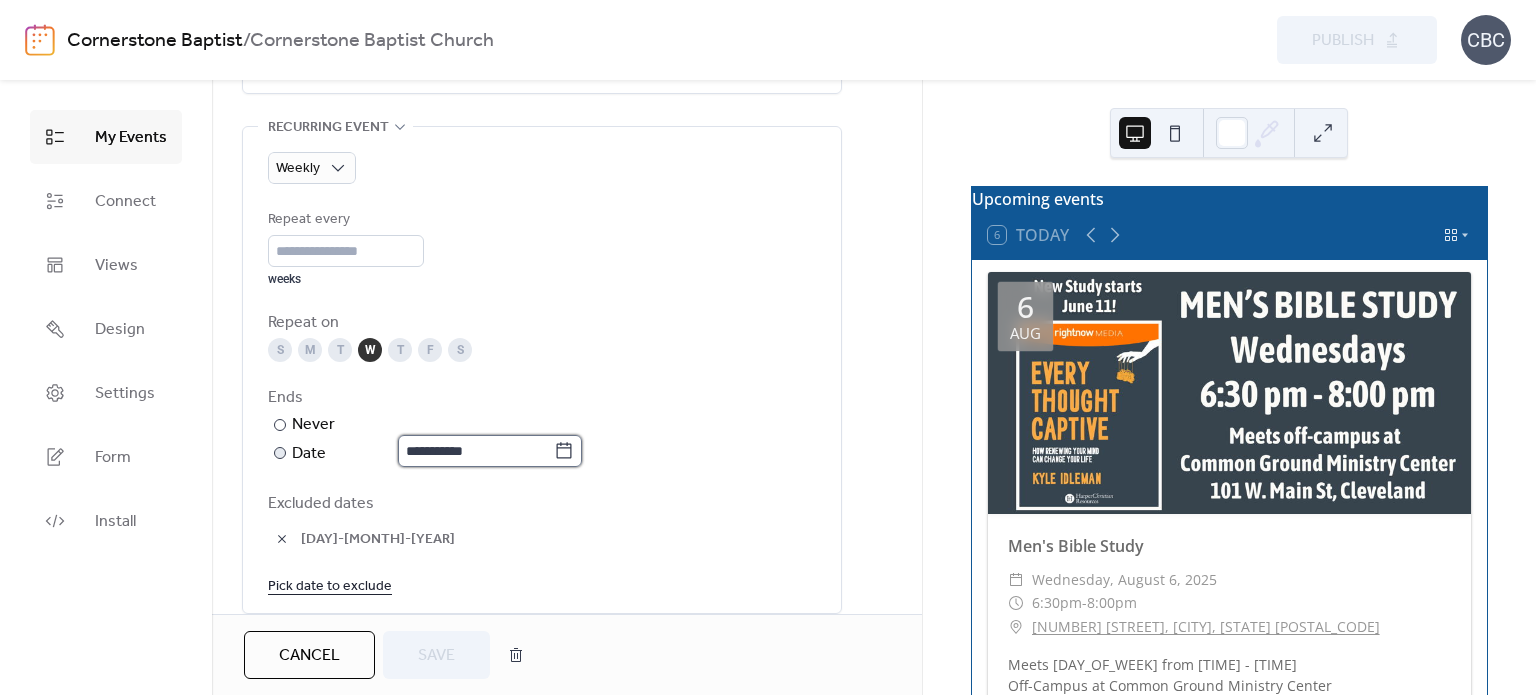 click on "**********" at bounding box center [476, 451] 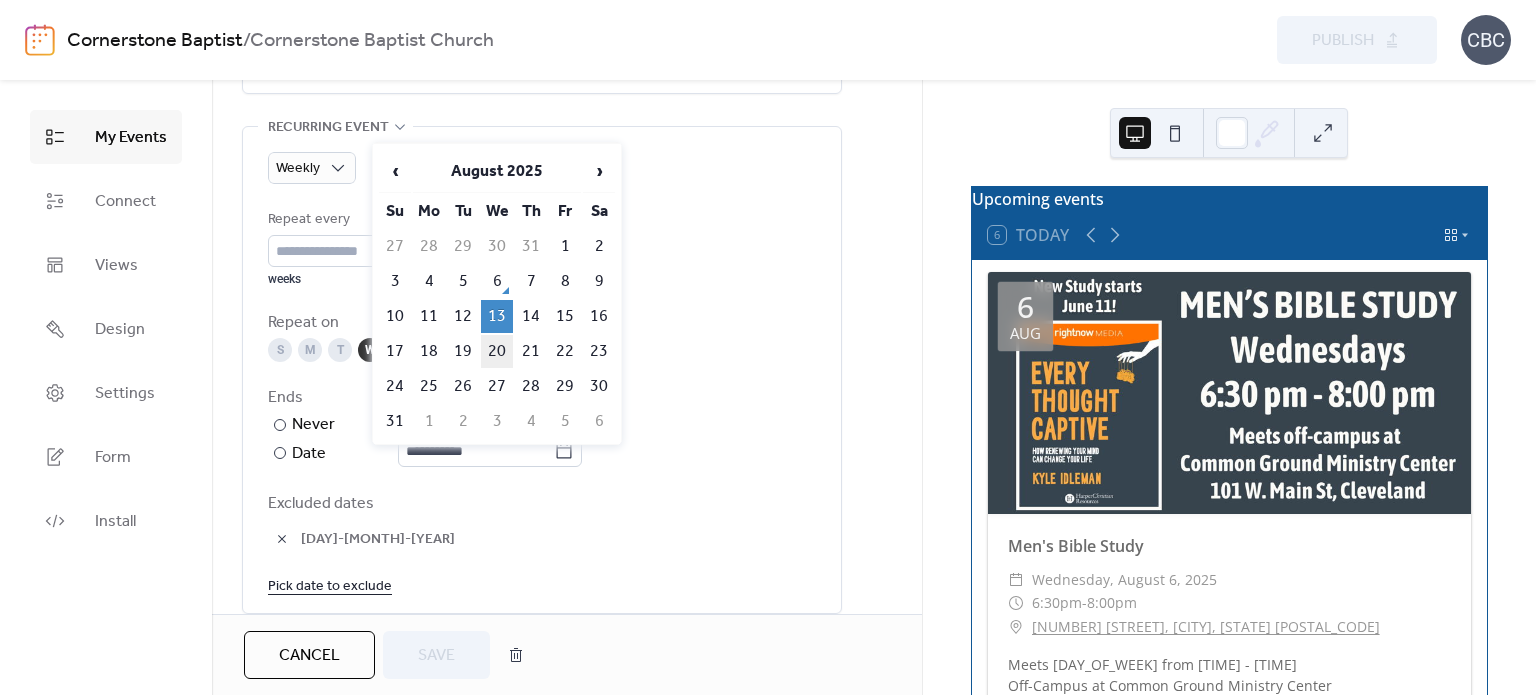 click on "20" at bounding box center (497, 351) 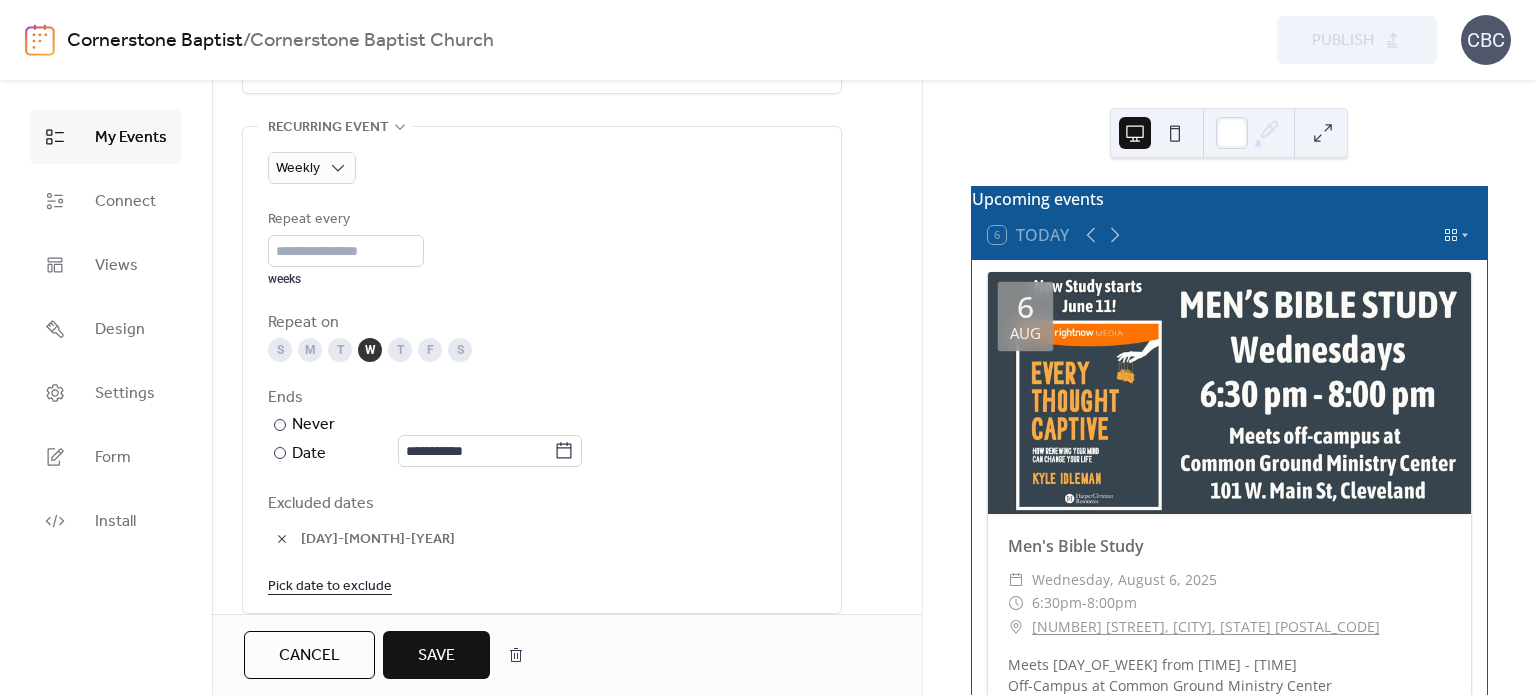 click on "Save" at bounding box center [436, 656] 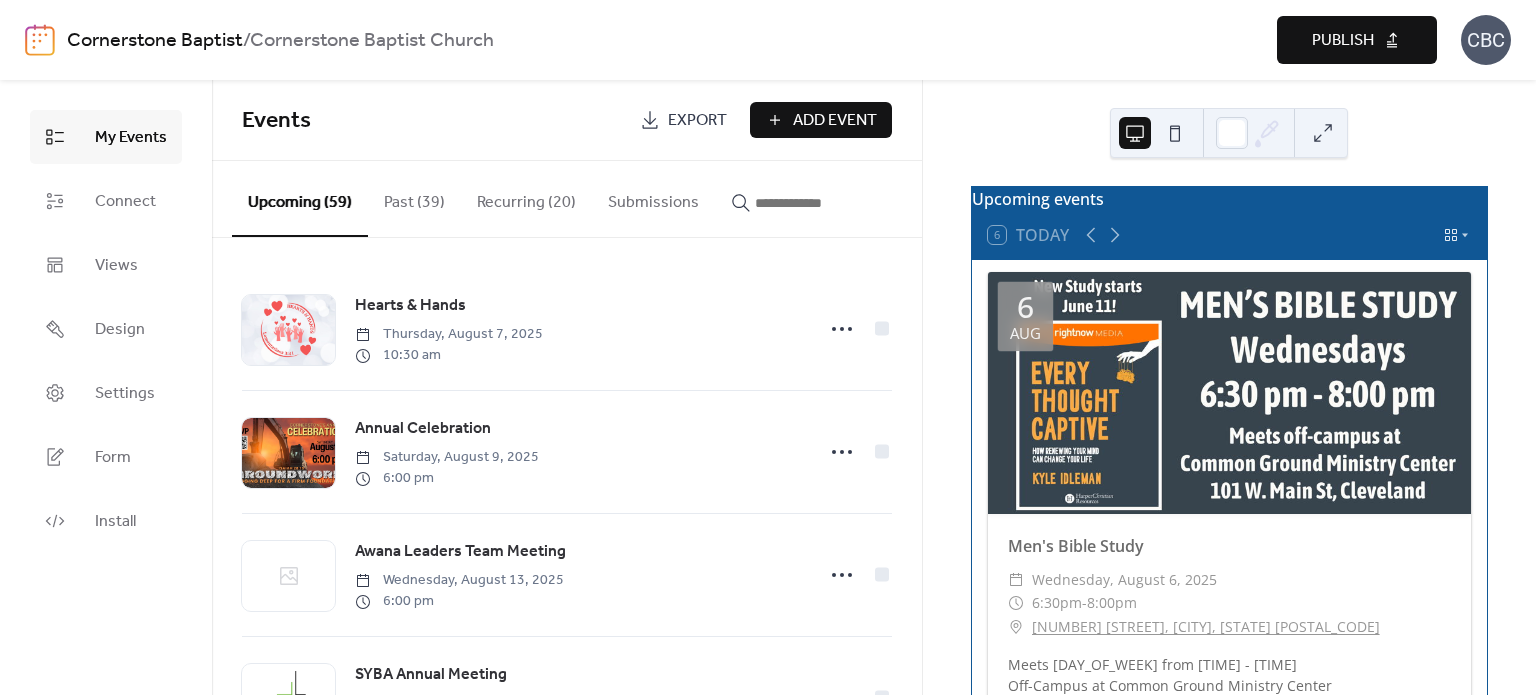 click on "Publish" at bounding box center [1343, 41] 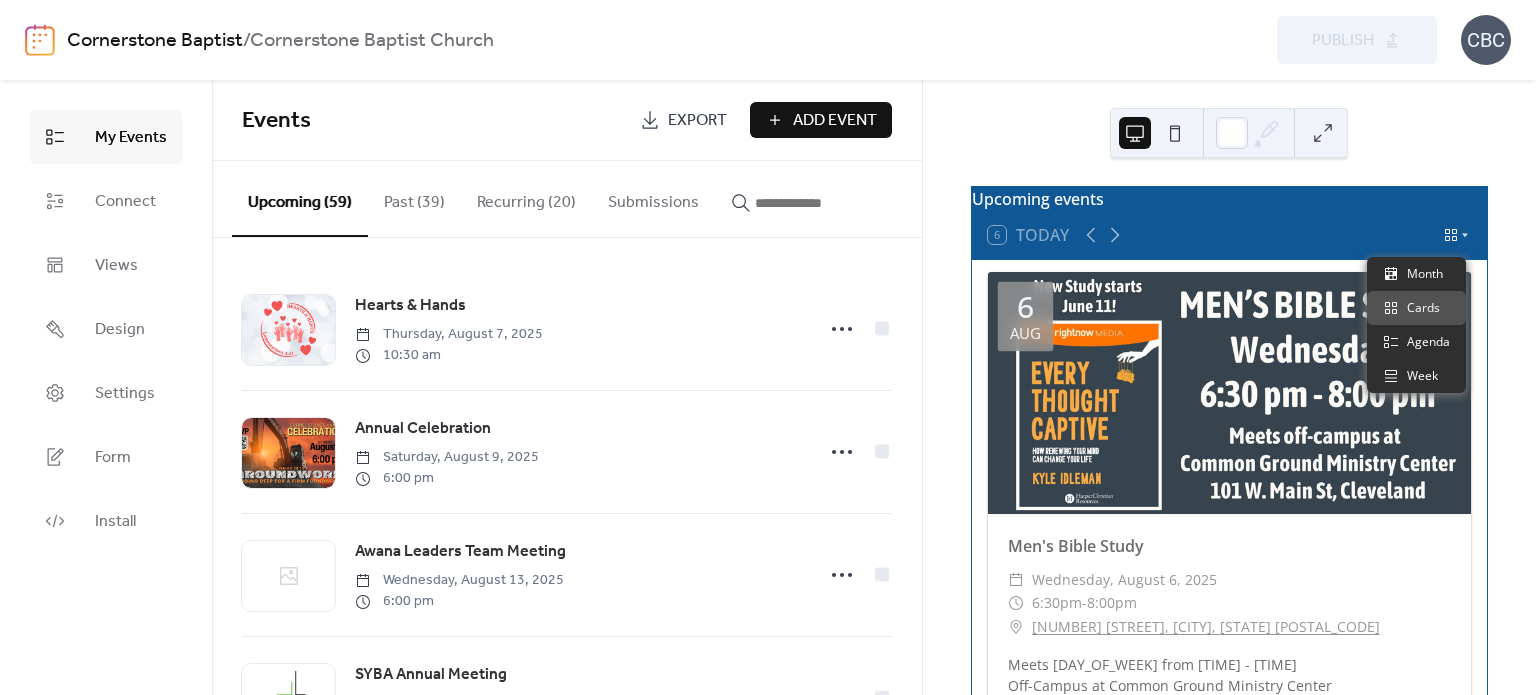 click 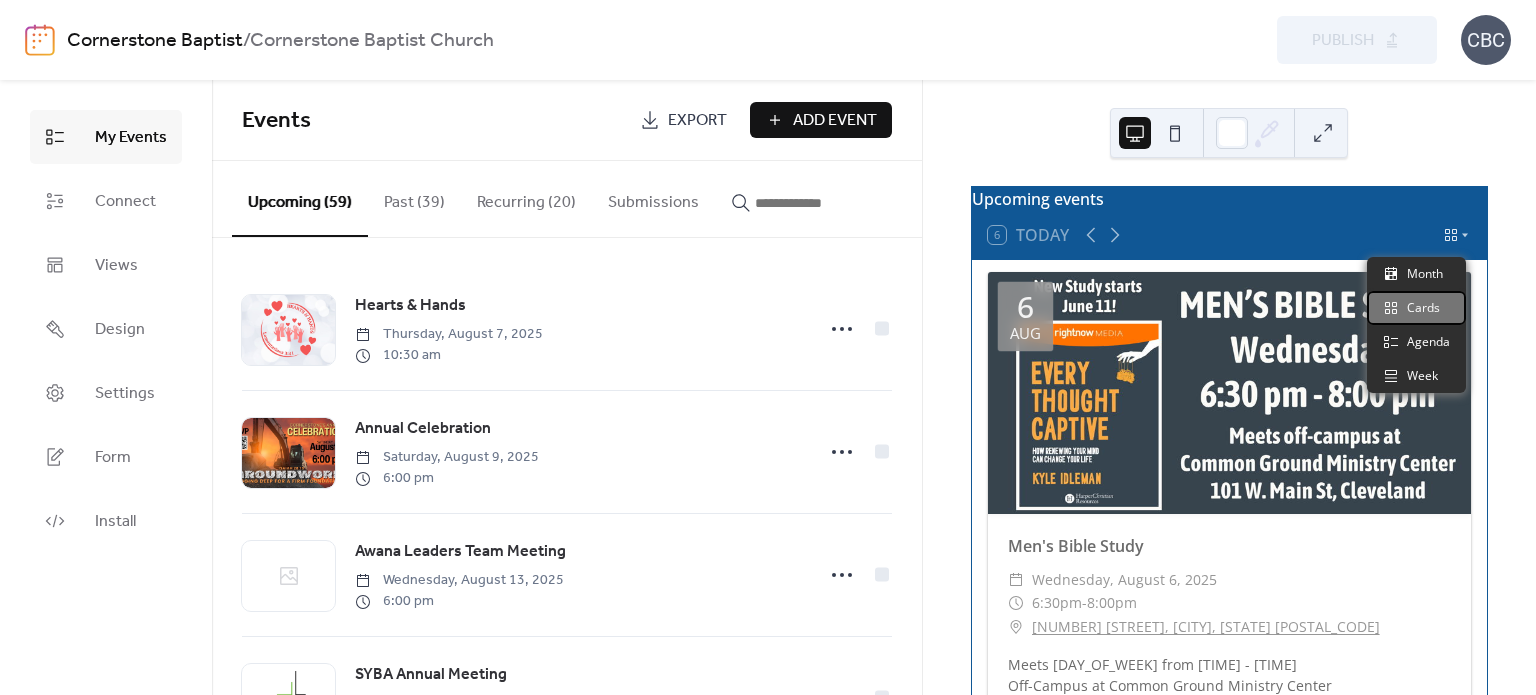 click on "Cards" at bounding box center [1423, 308] 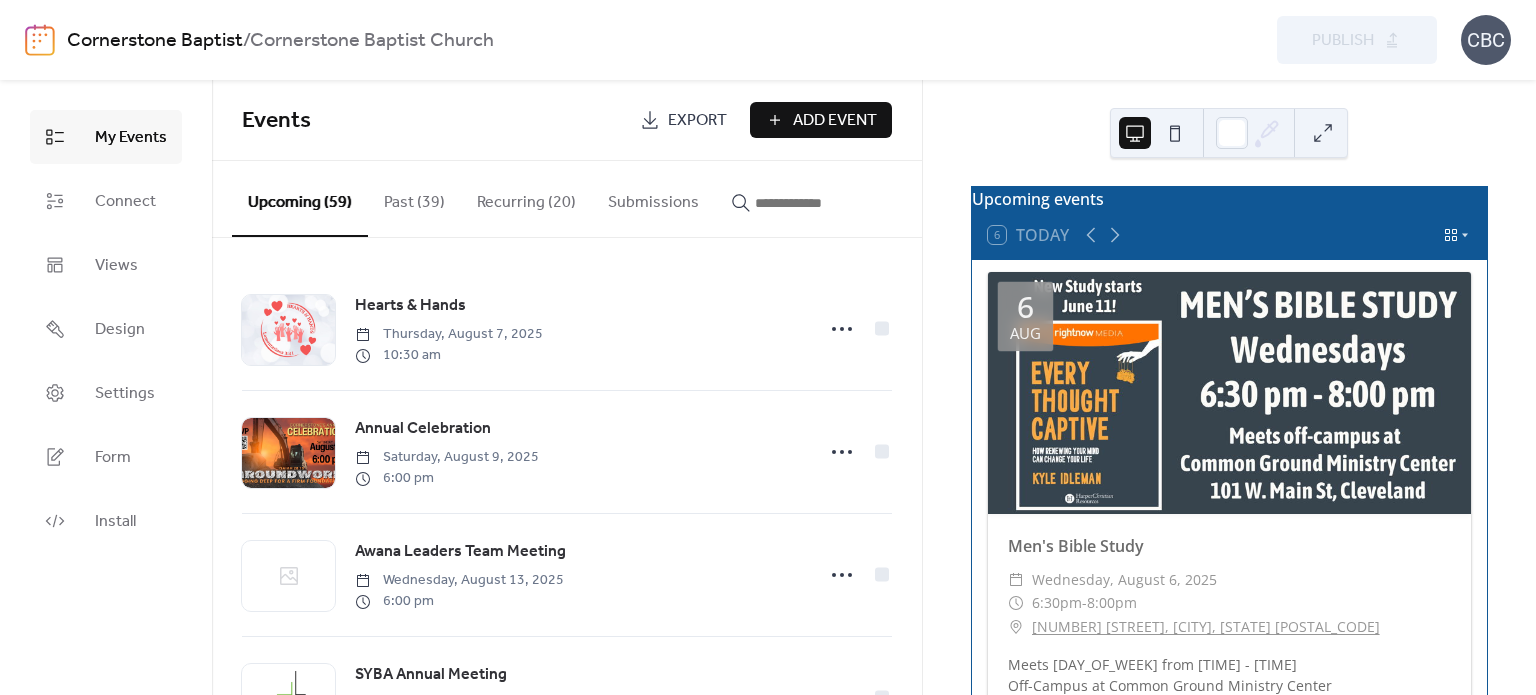 click 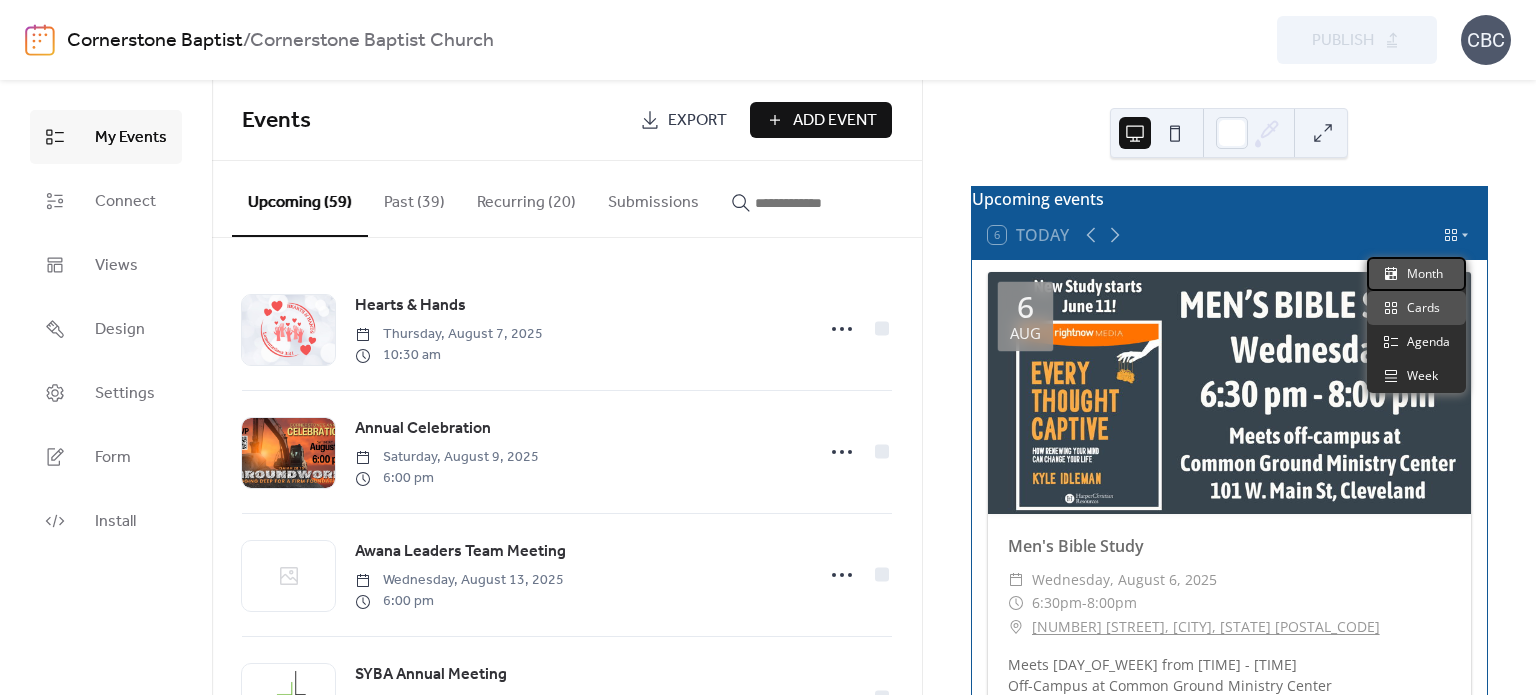 click on "Month" at bounding box center (1416, 274) 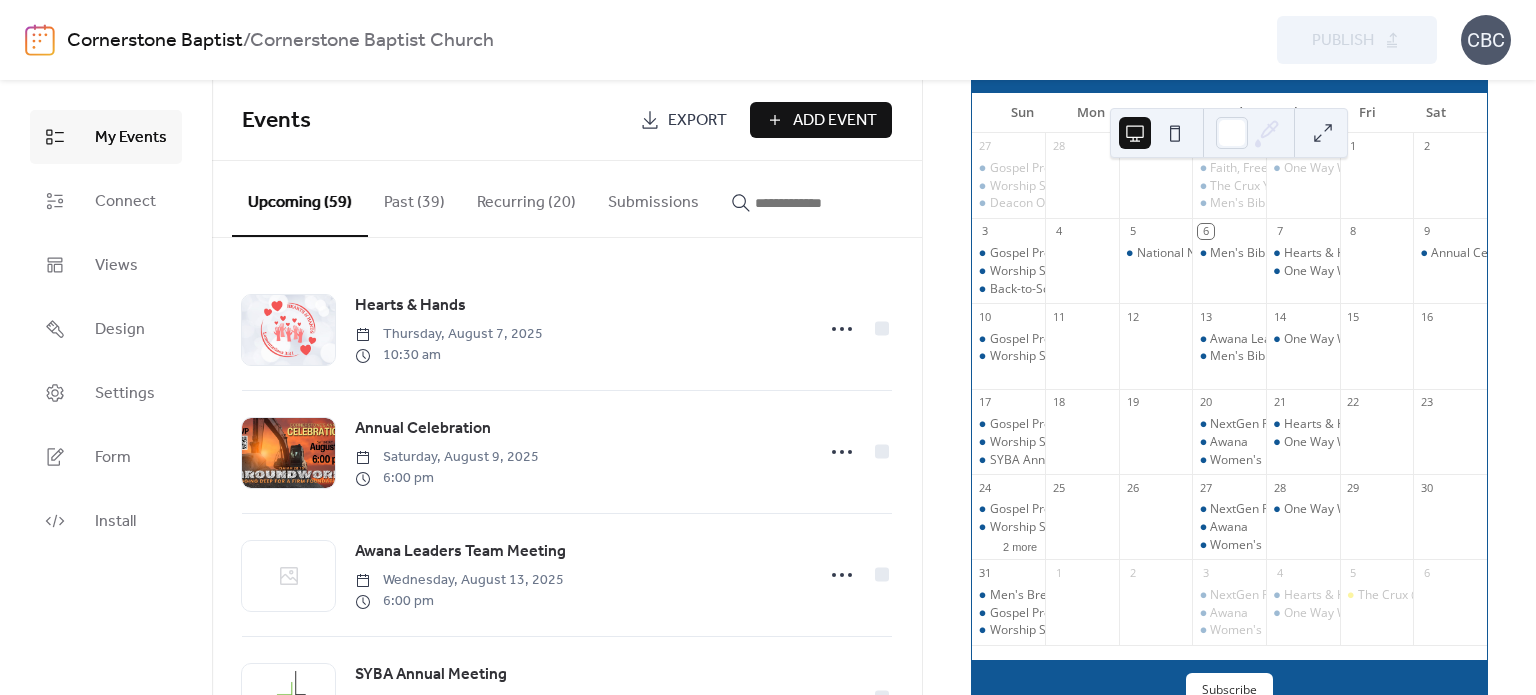 scroll, scrollTop: 200, scrollLeft: 0, axis: vertical 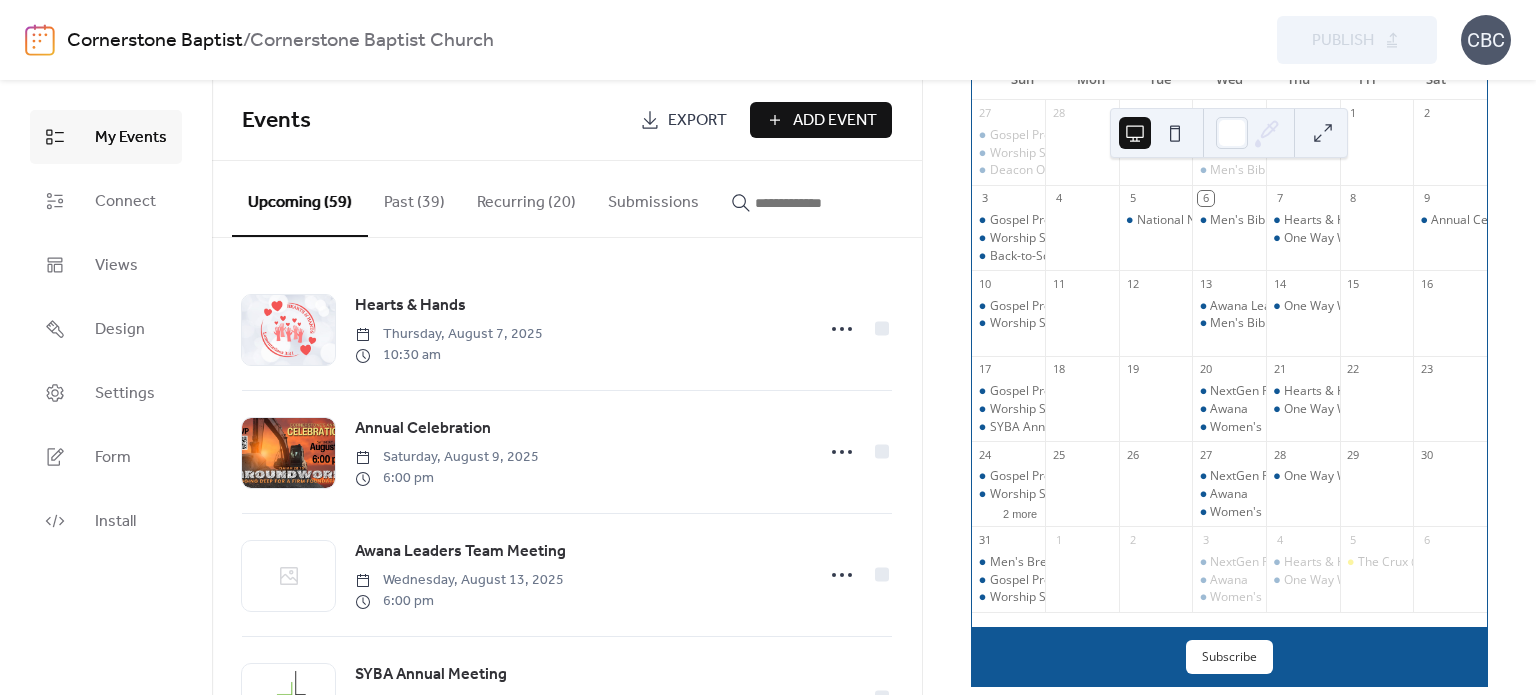 click on "Past (39)" at bounding box center [414, 198] 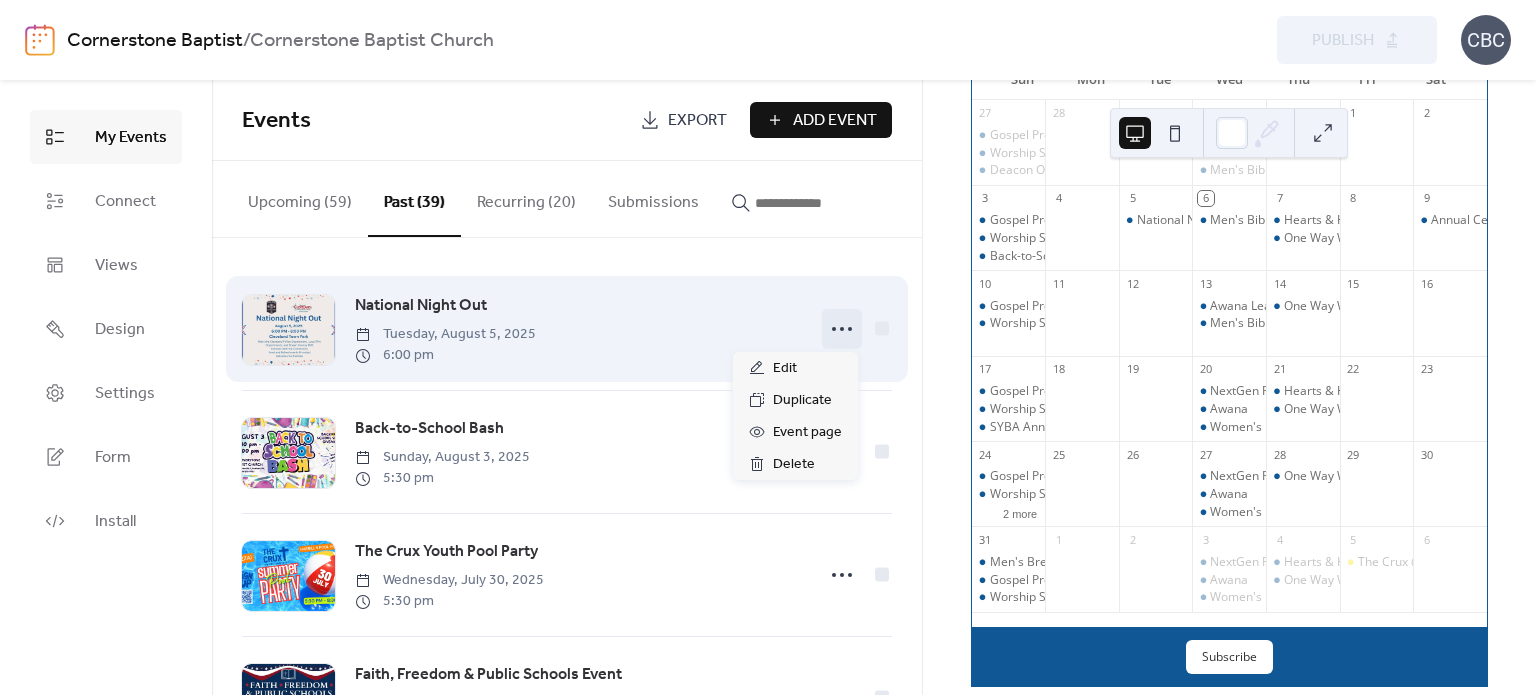 click 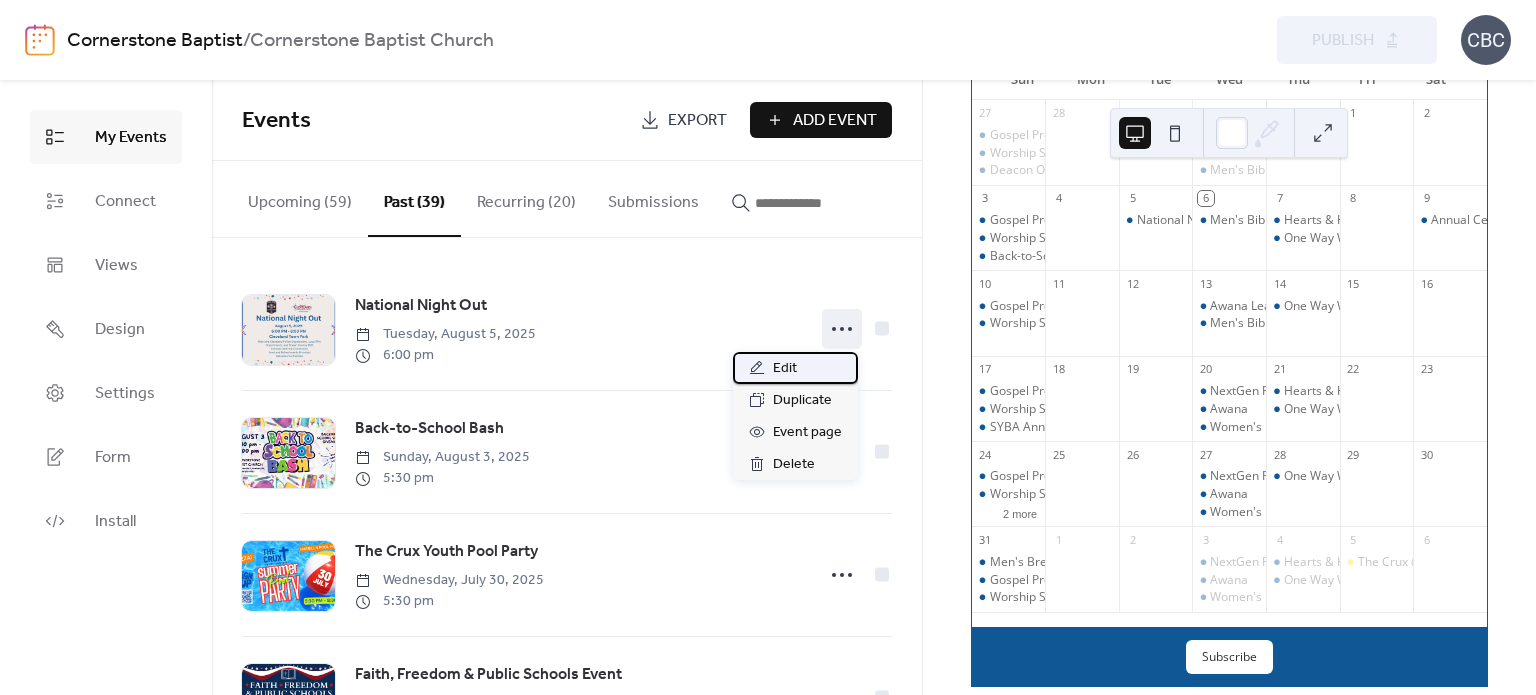 click on "Edit" at bounding box center (795, 368) 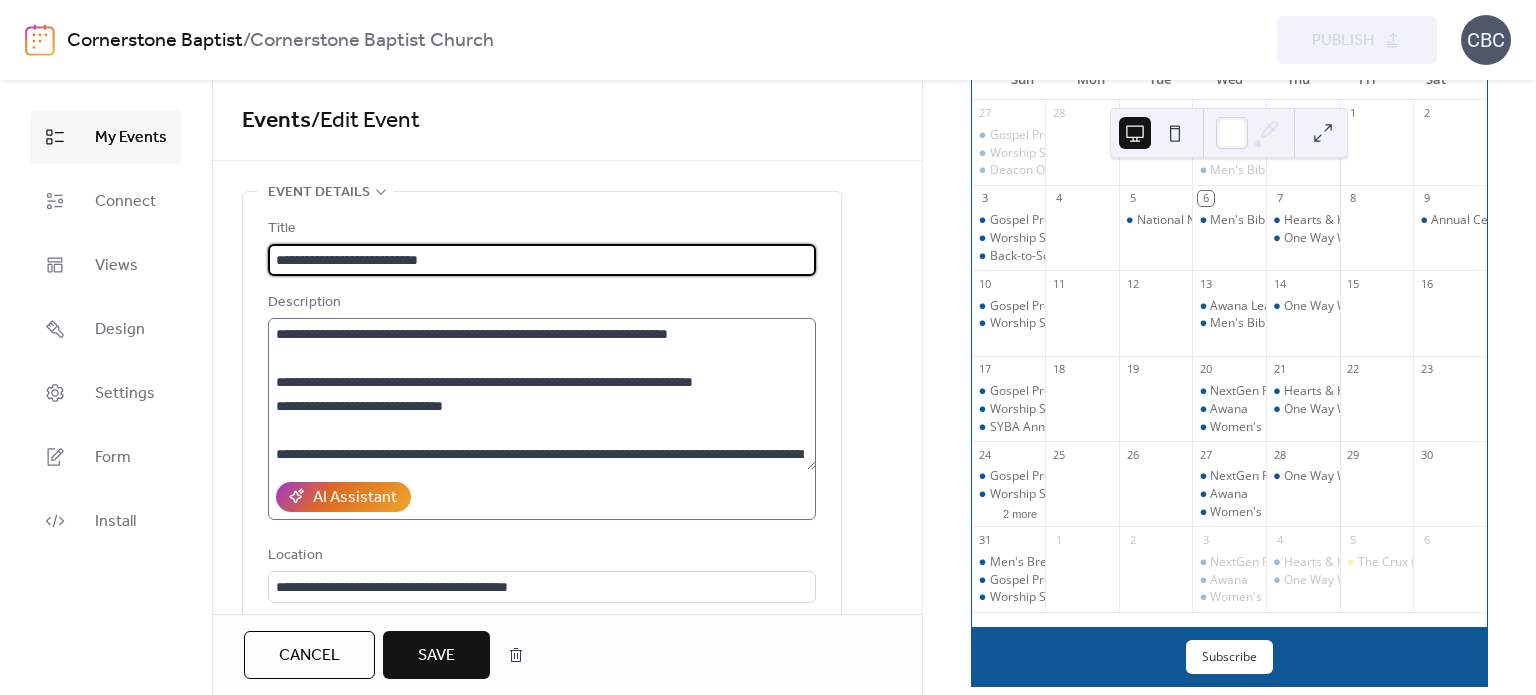 type on "**********" 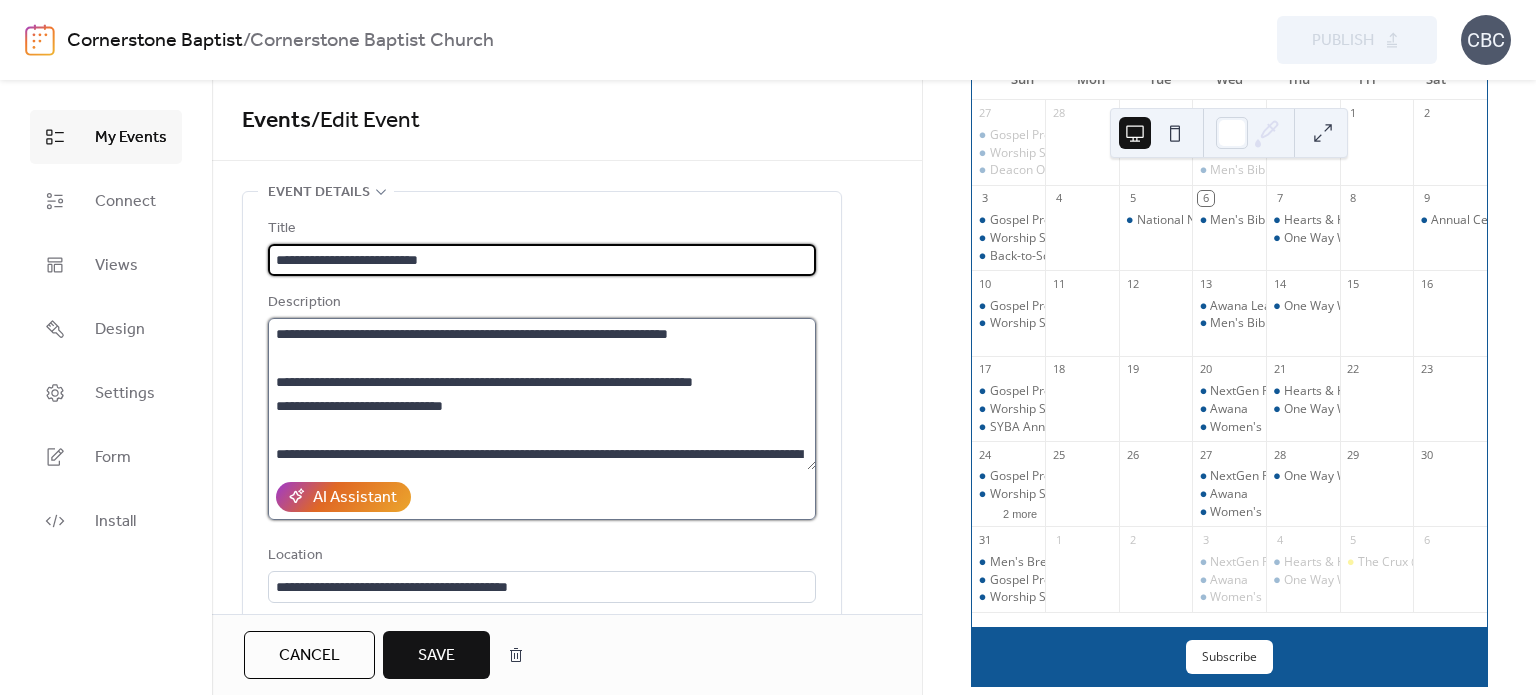 click on "**********" at bounding box center (542, 394) 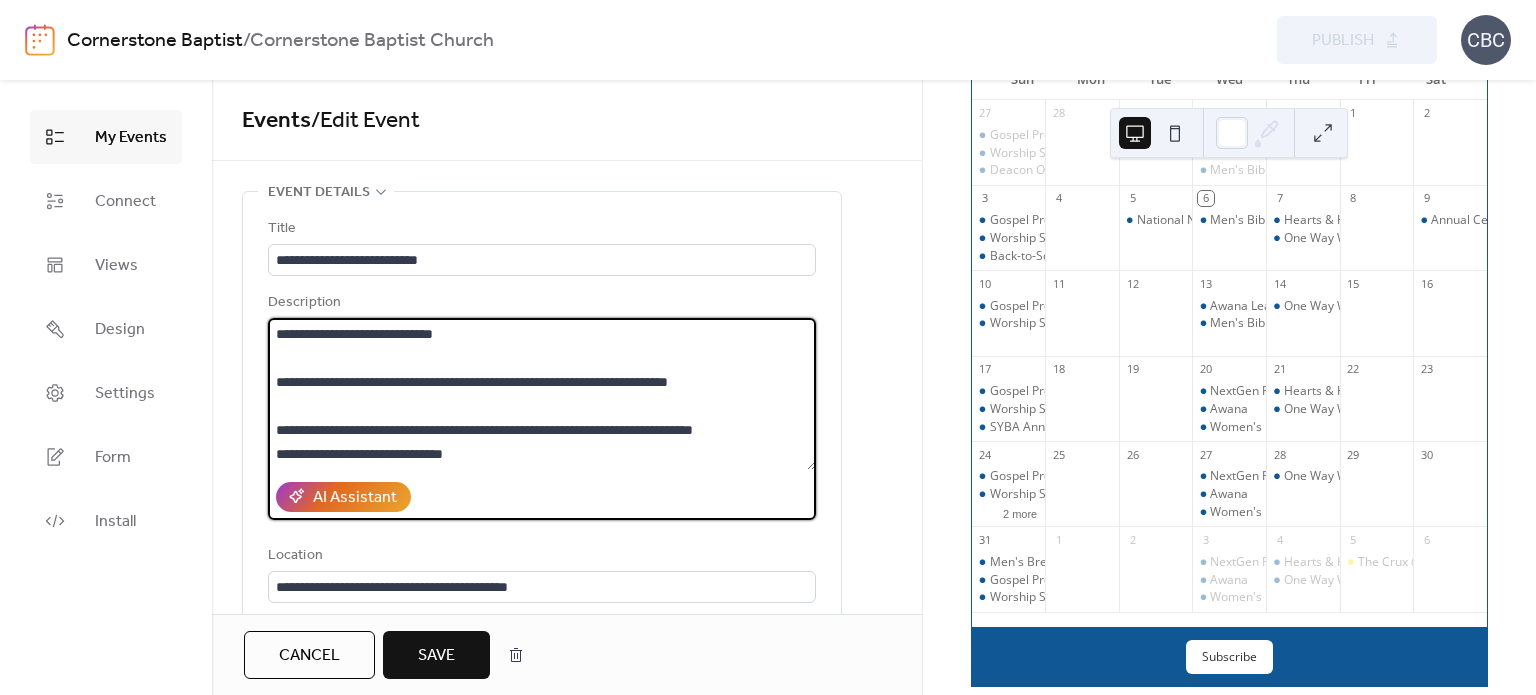 type on "**********" 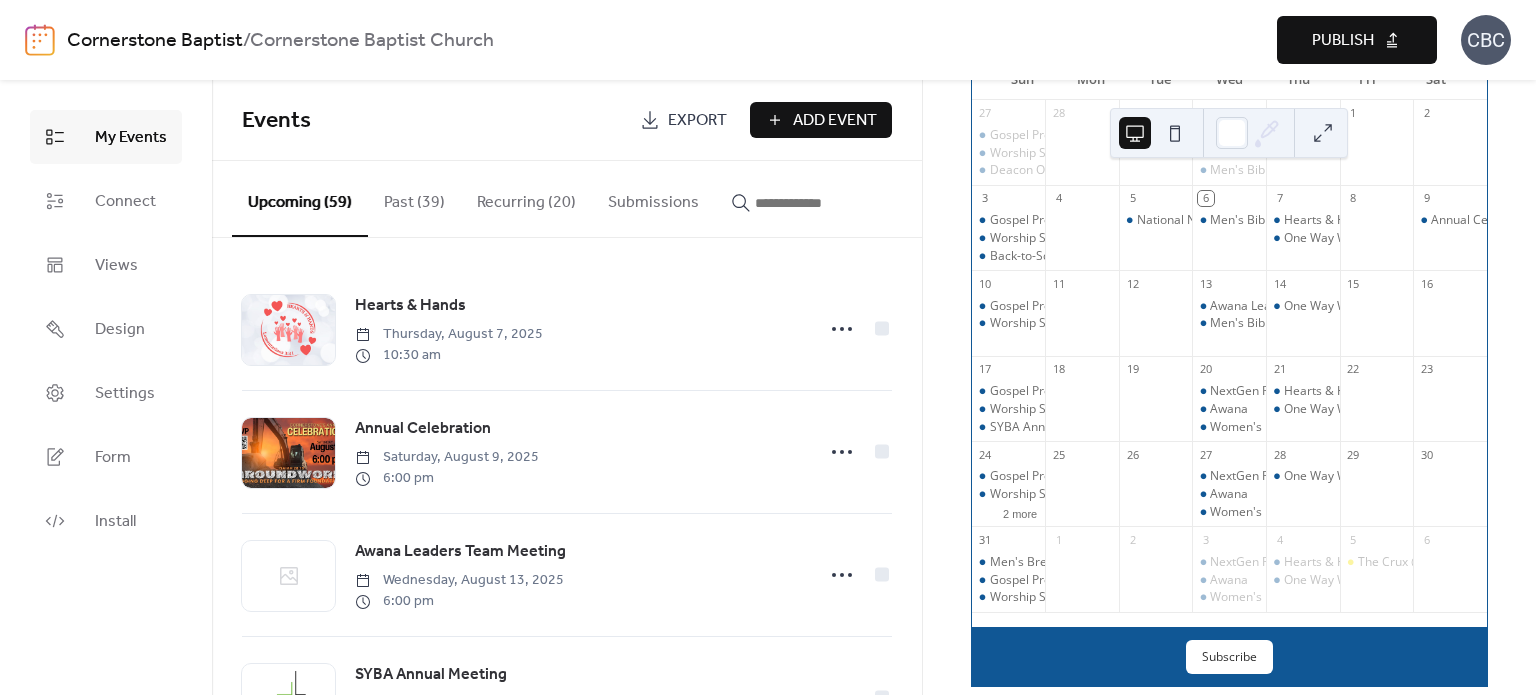click on "Publish" at bounding box center (1343, 41) 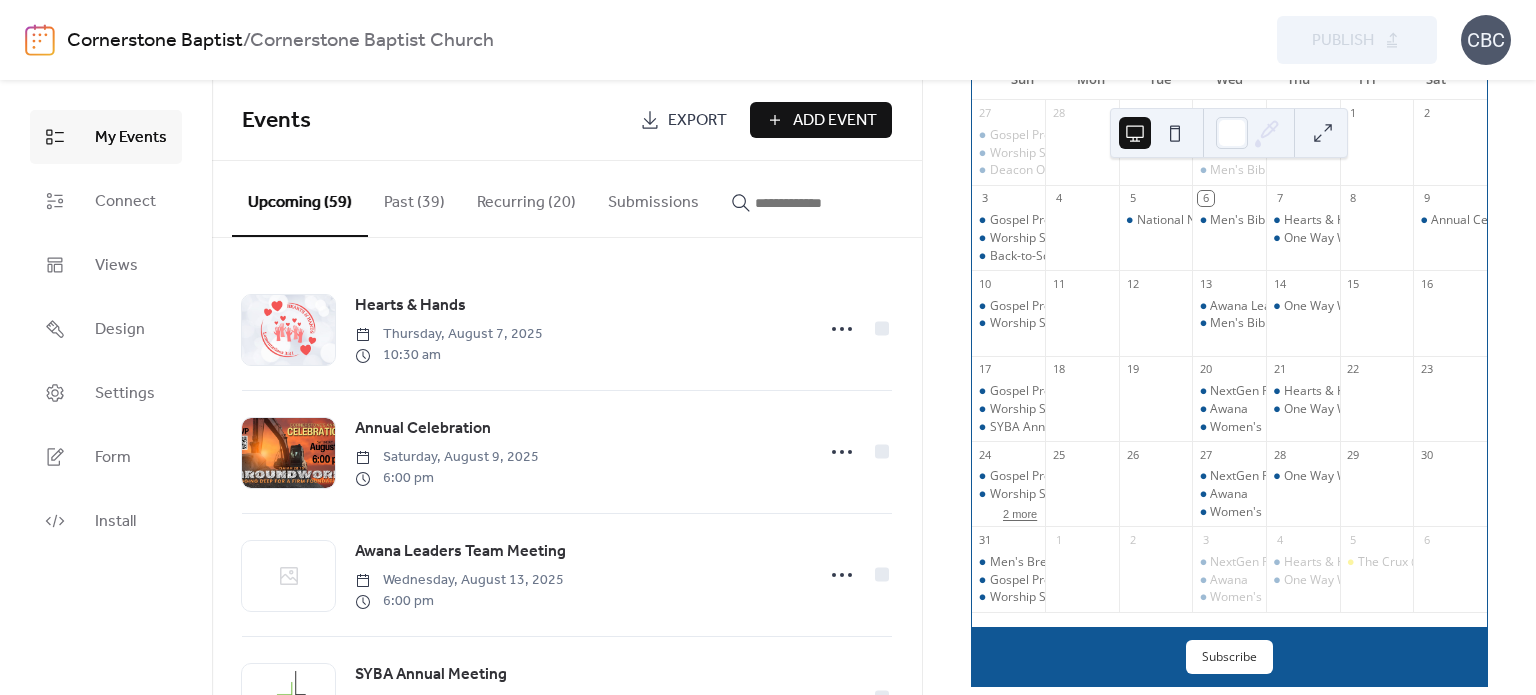 click on "2 more" at bounding box center (1020, 512) 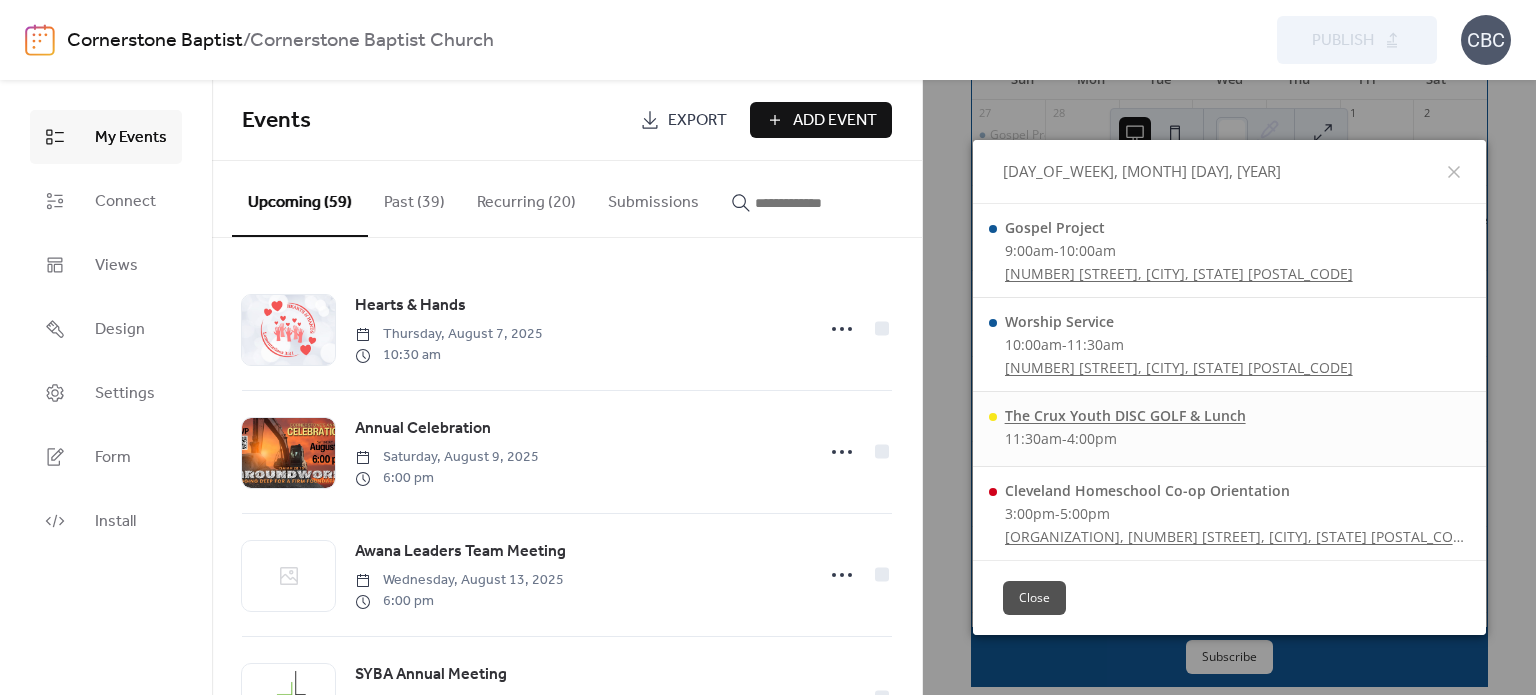 click on "The Crux Youth DISC GOLF & Lunch" at bounding box center [1125, 415] 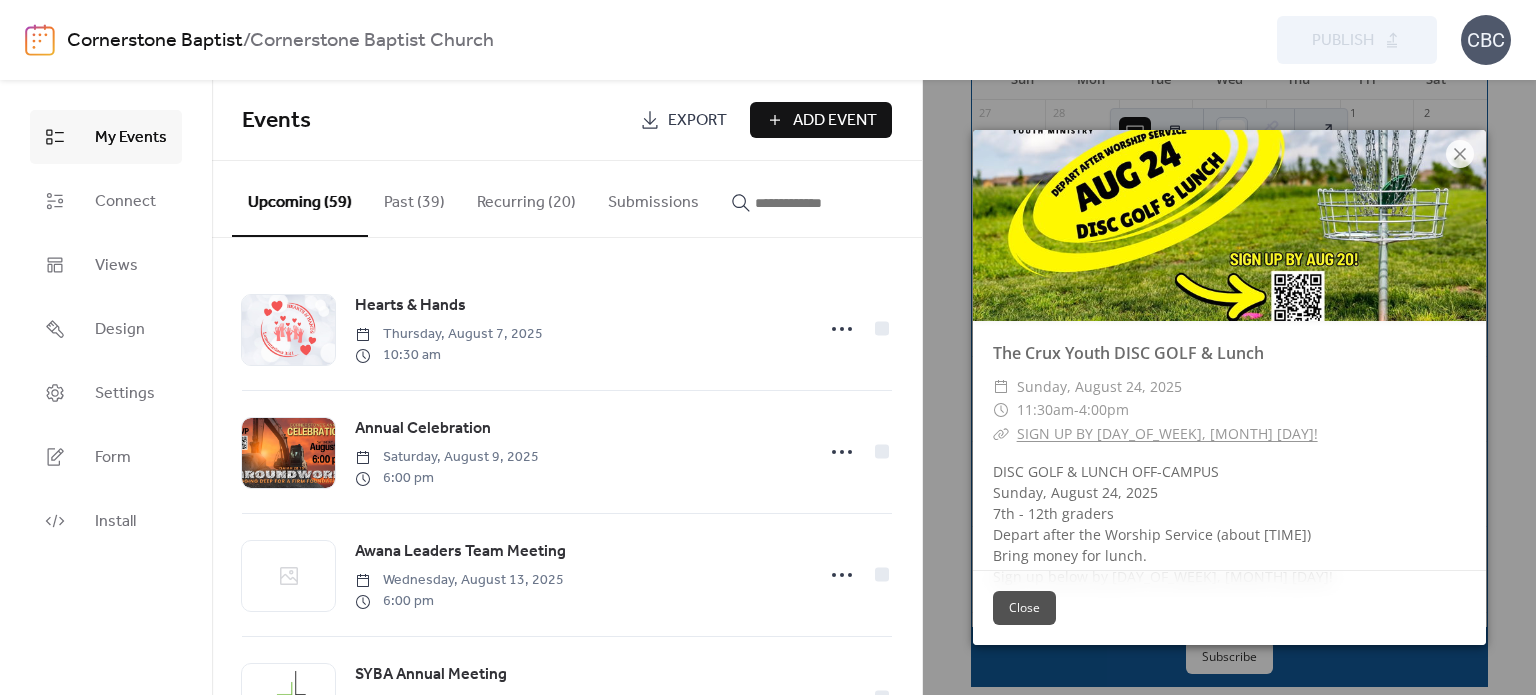 scroll, scrollTop: 100, scrollLeft: 0, axis: vertical 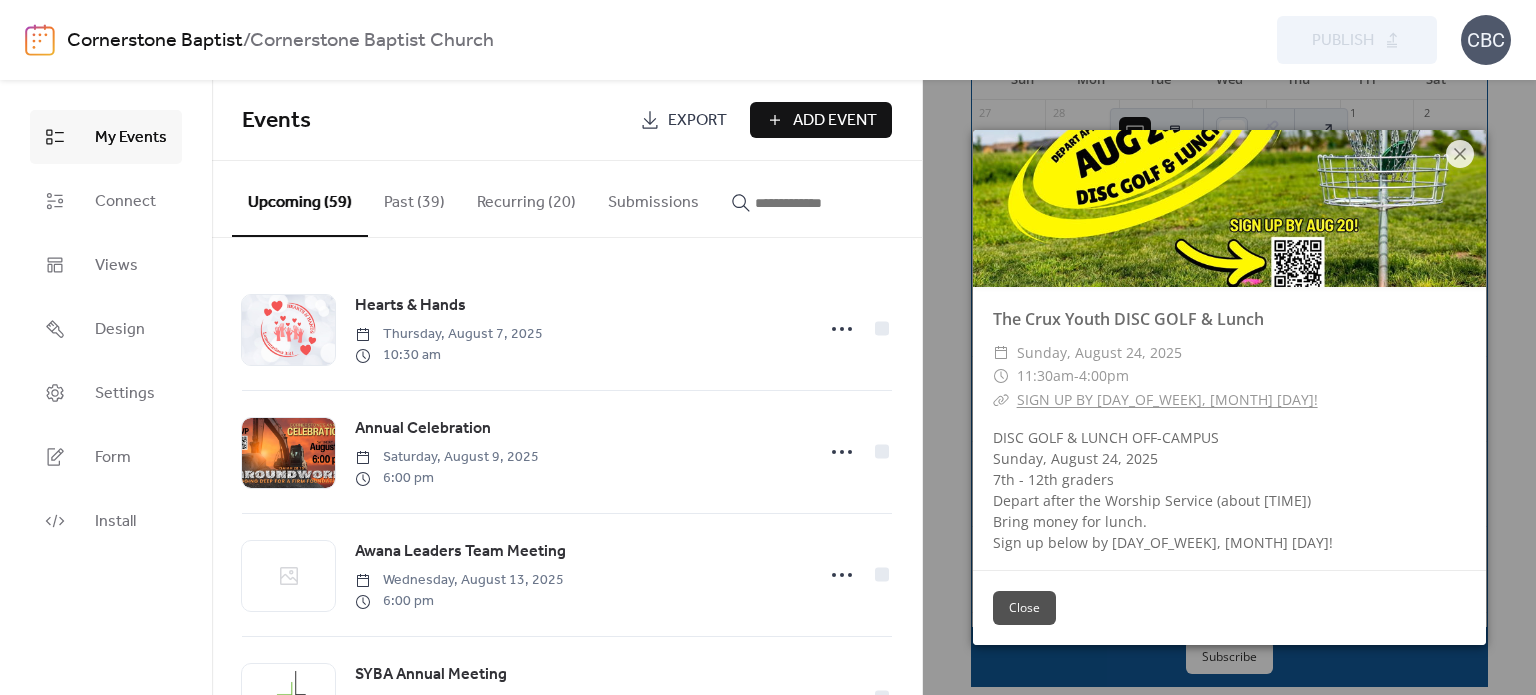 click on "Close" at bounding box center (1024, 608) 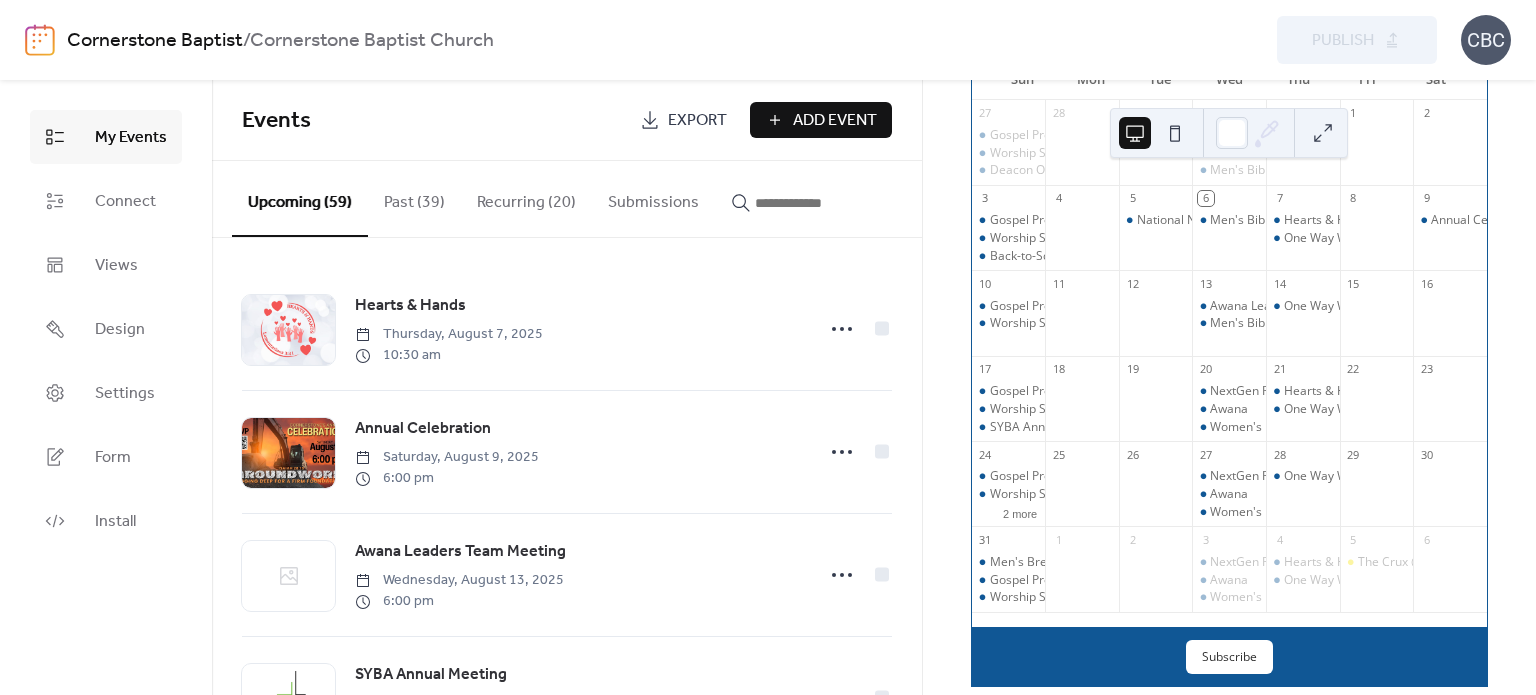 click on "Upcoming (59)" at bounding box center (300, 199) 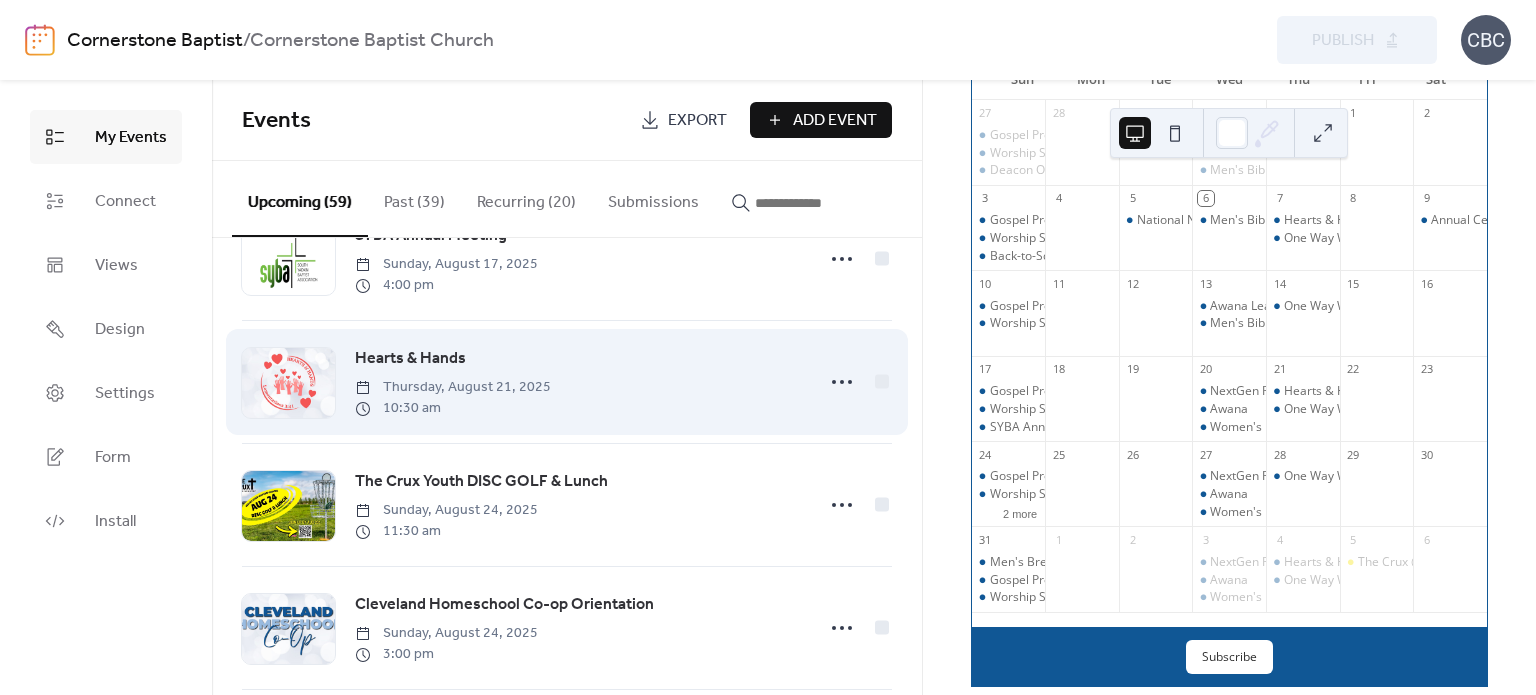 scroll, scrollTop: 500, scrollLeft: 0, axis: vertical 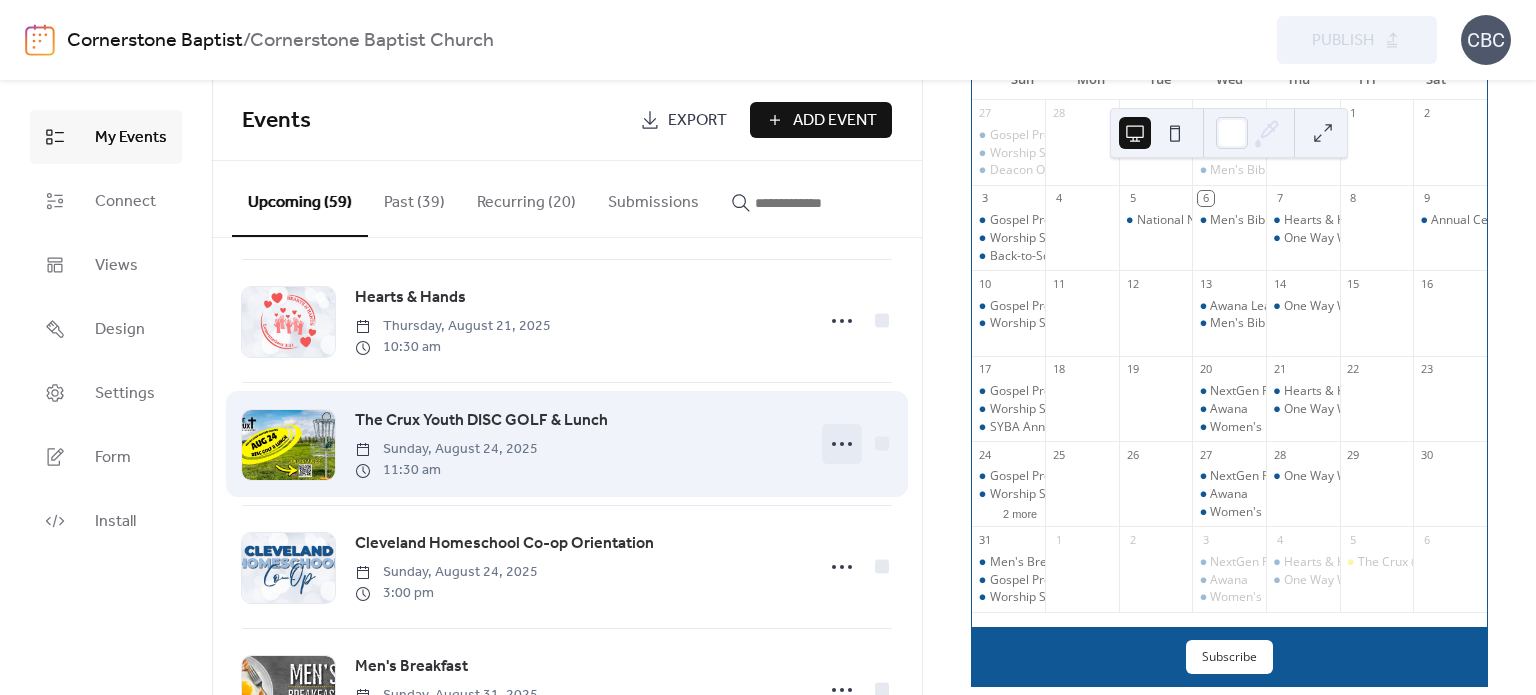 click 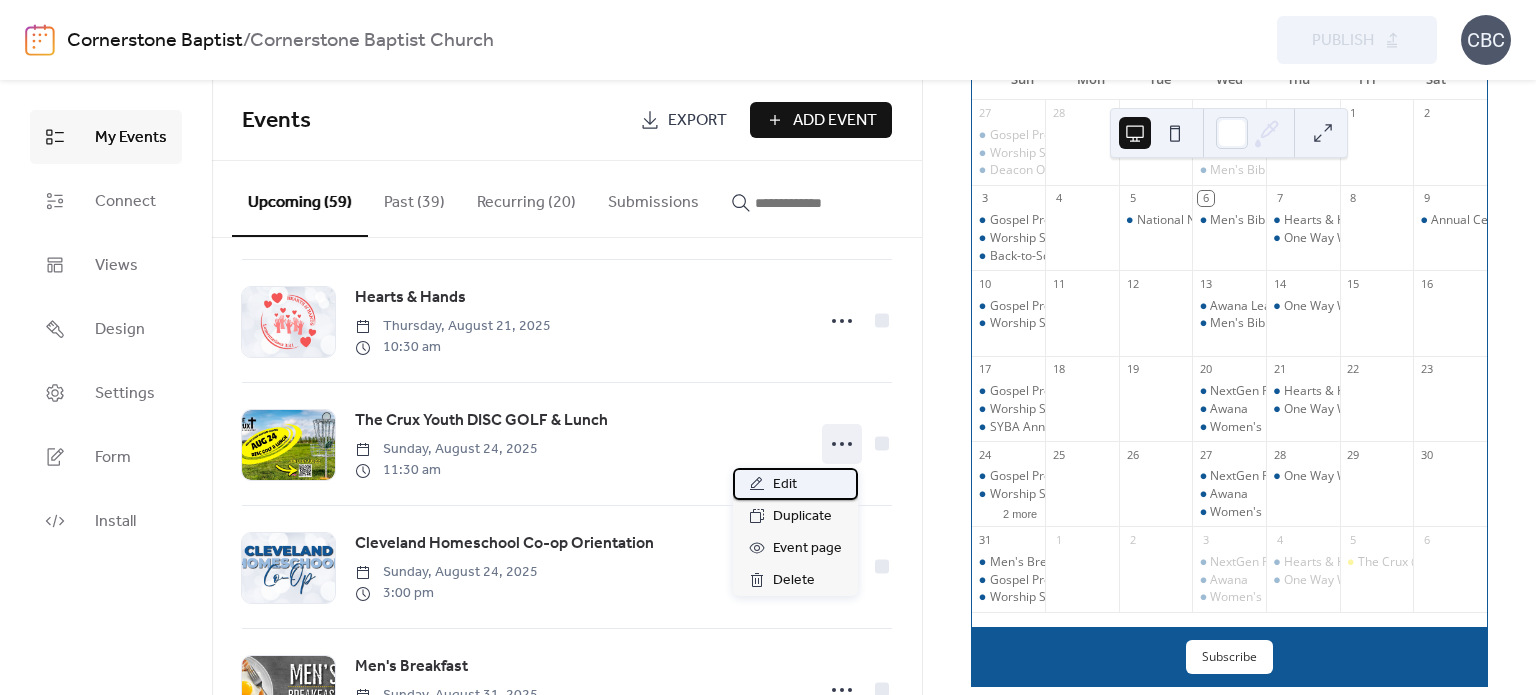 click on "Edit" at bounding box center (785, 485) 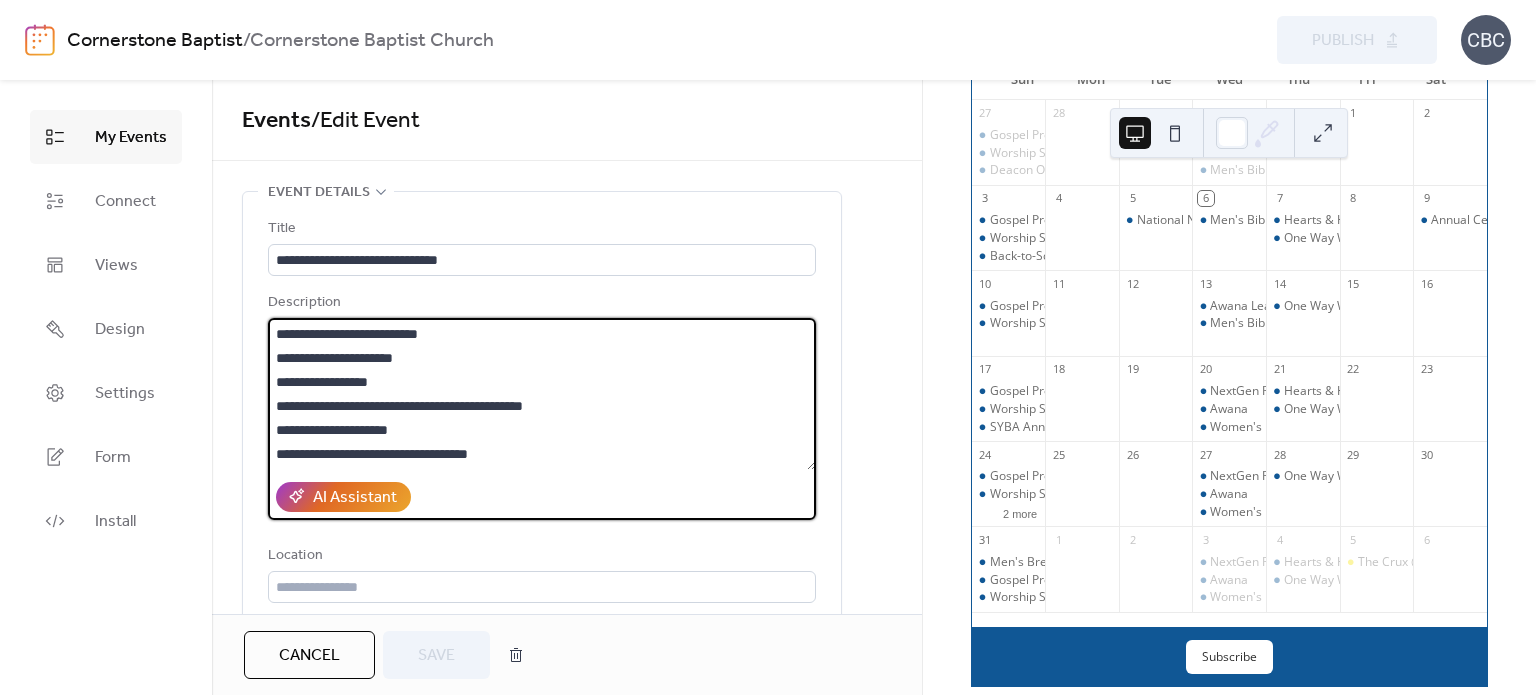 click on "**********" at bounding box center (542, 394) 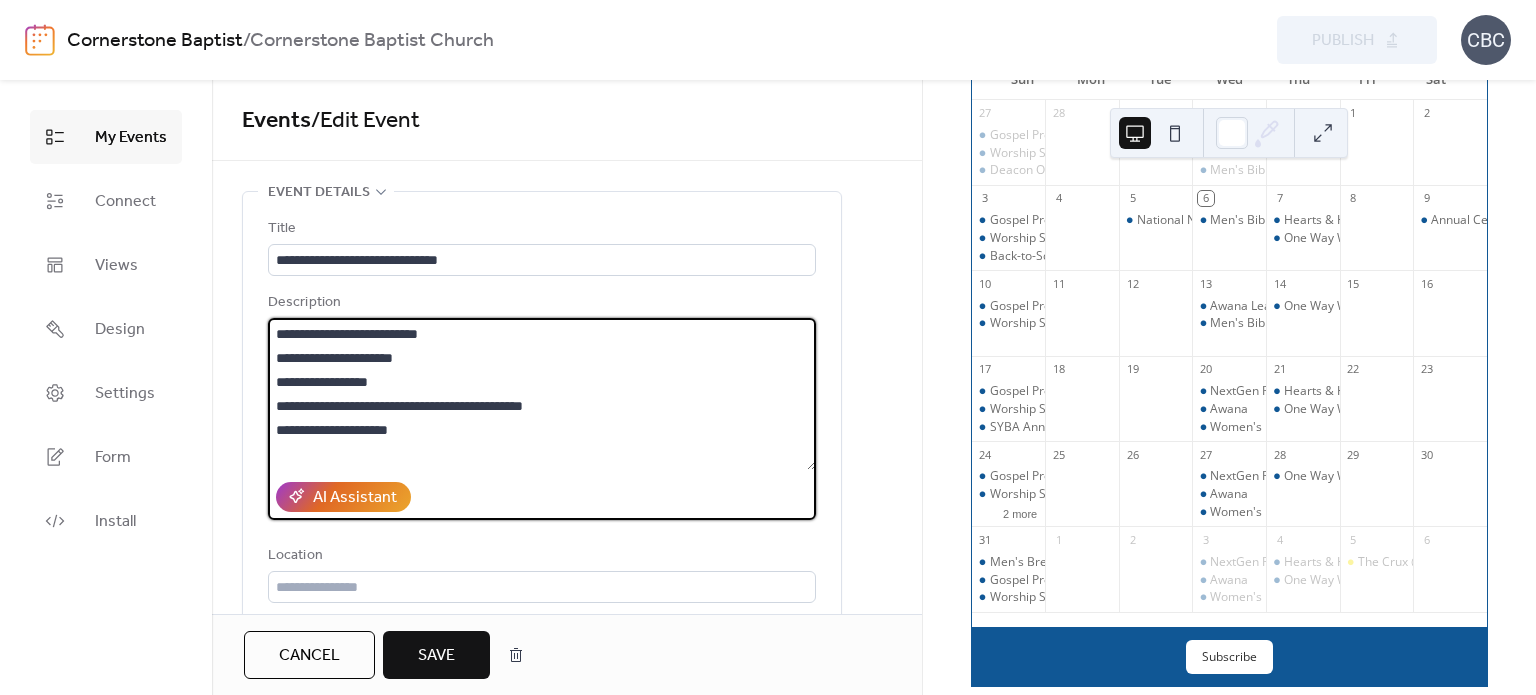 type on "**********" 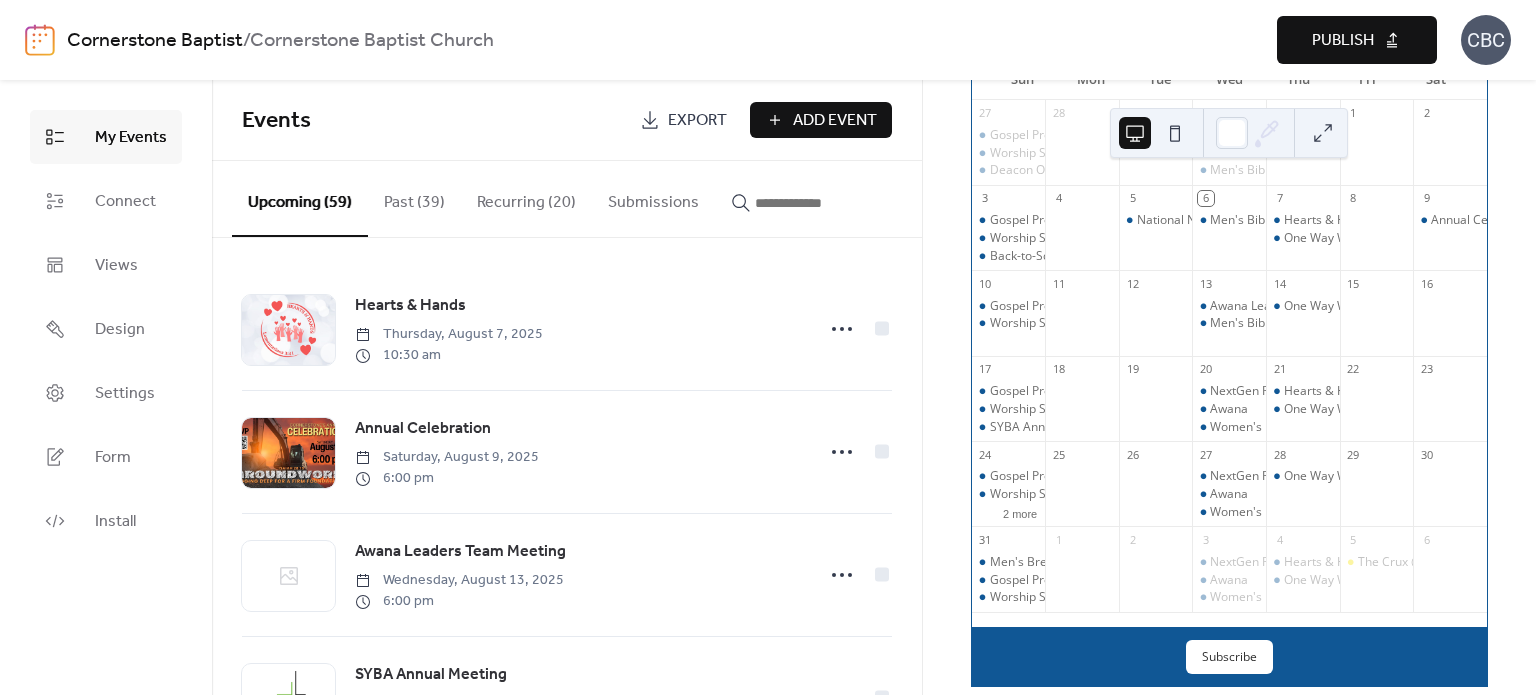 click on "Publish" at bounding box center [1343, 41] 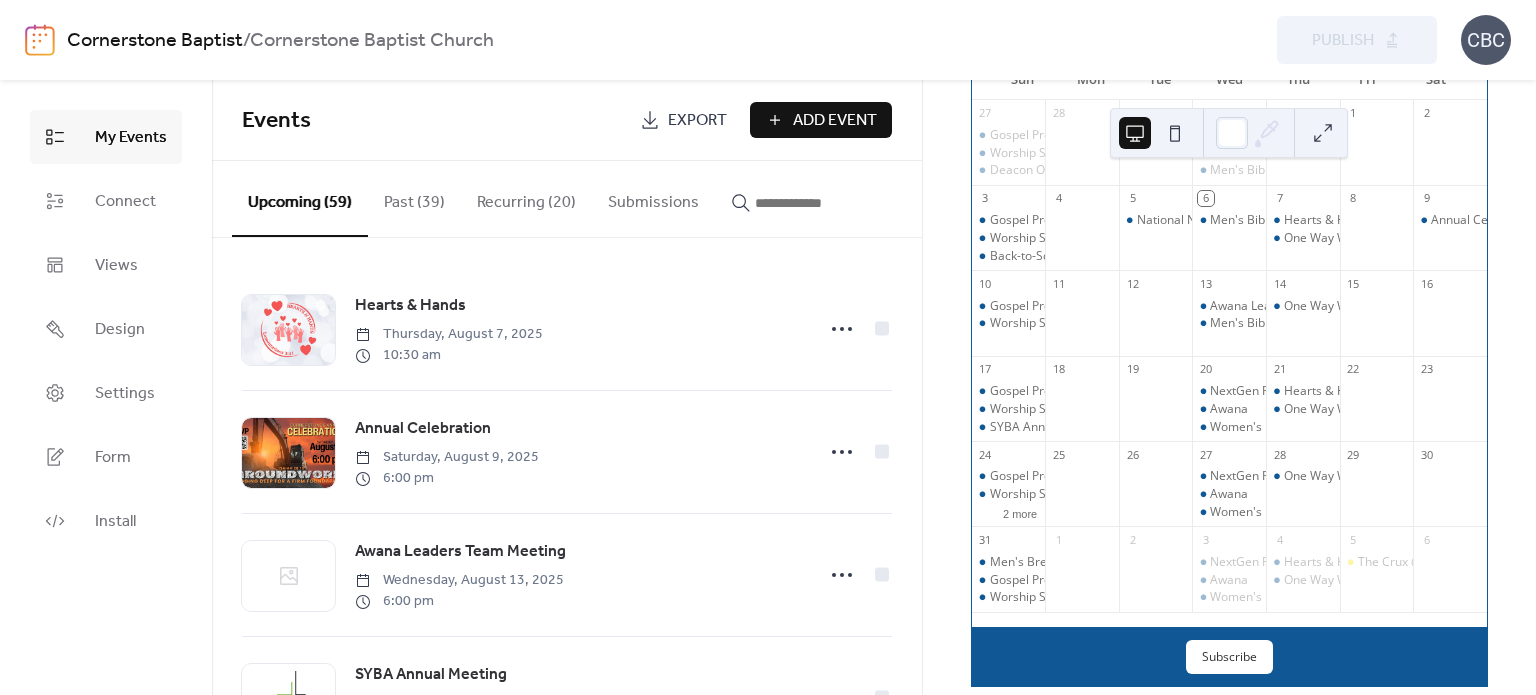 scroll, scrollTop: 280, scrollLeft: 0, axis: vertical 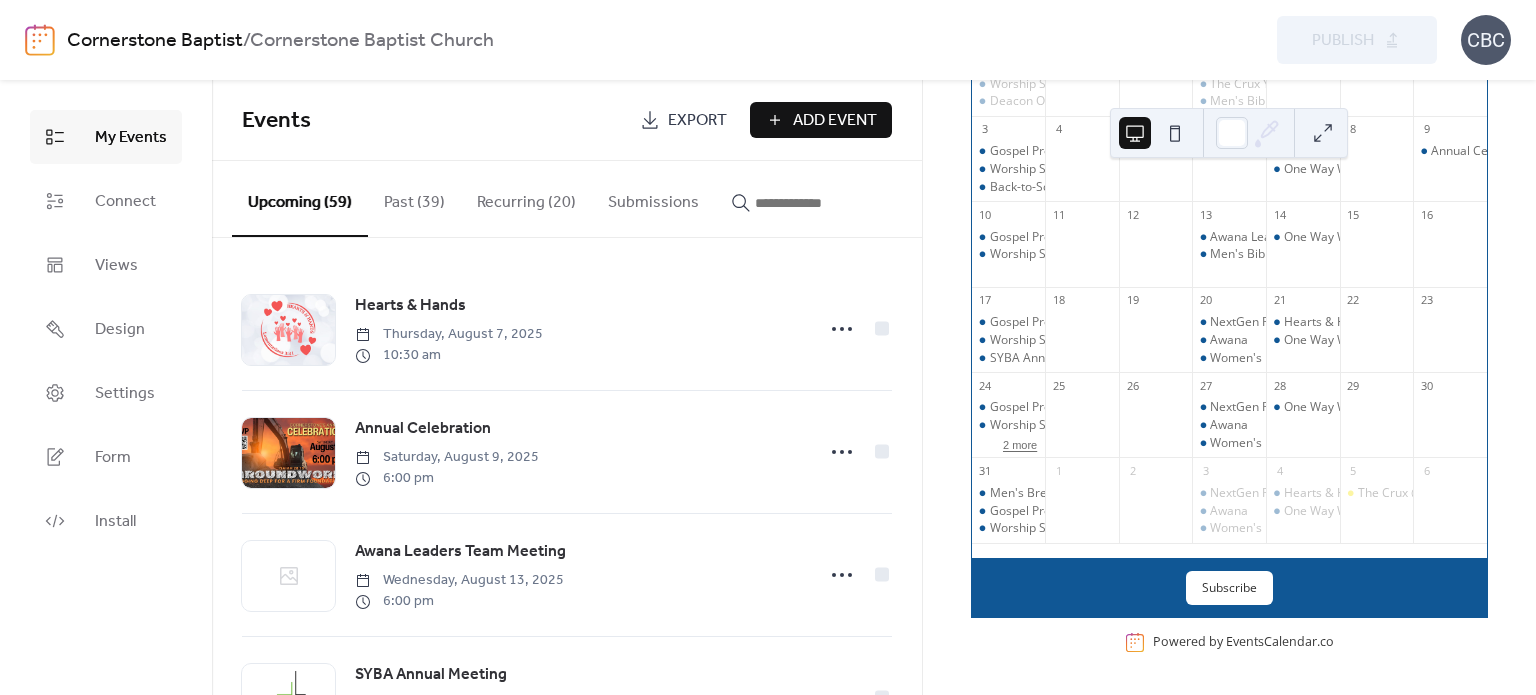 click on "2 more" at bounding box center (1020, 443) 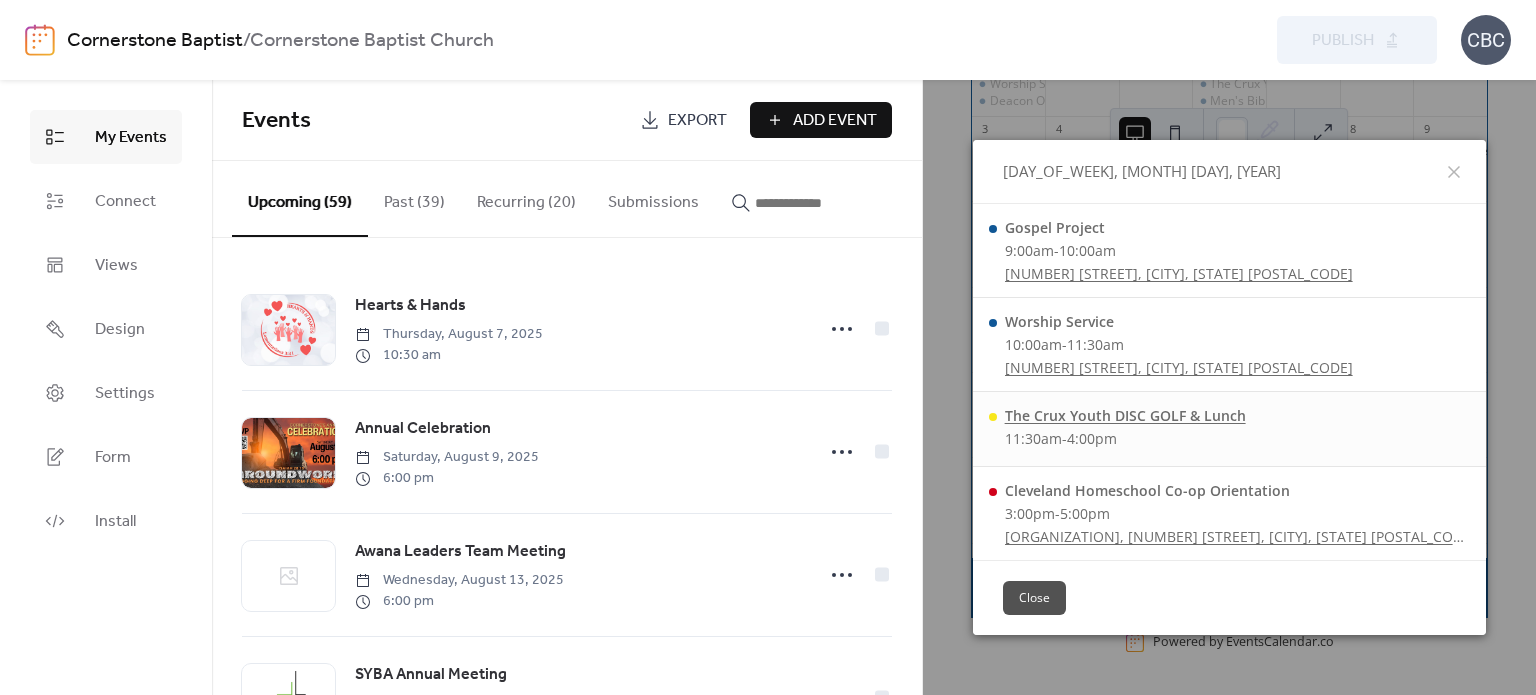click on "The Crux Youth DISC GOLF & Lunch" at bounding box center [1125, 415] 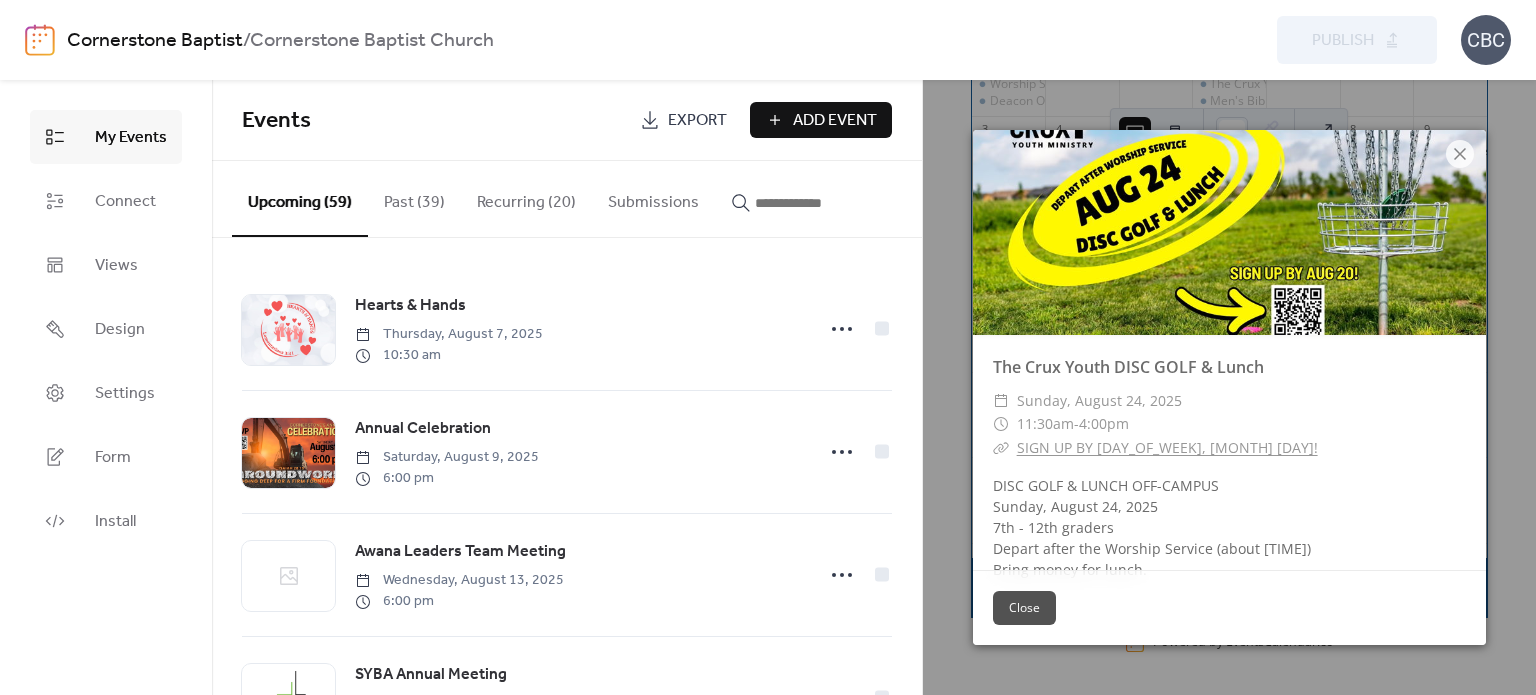 scroll, scrollTop: 78, scrollLeft: 0, axis: vertical 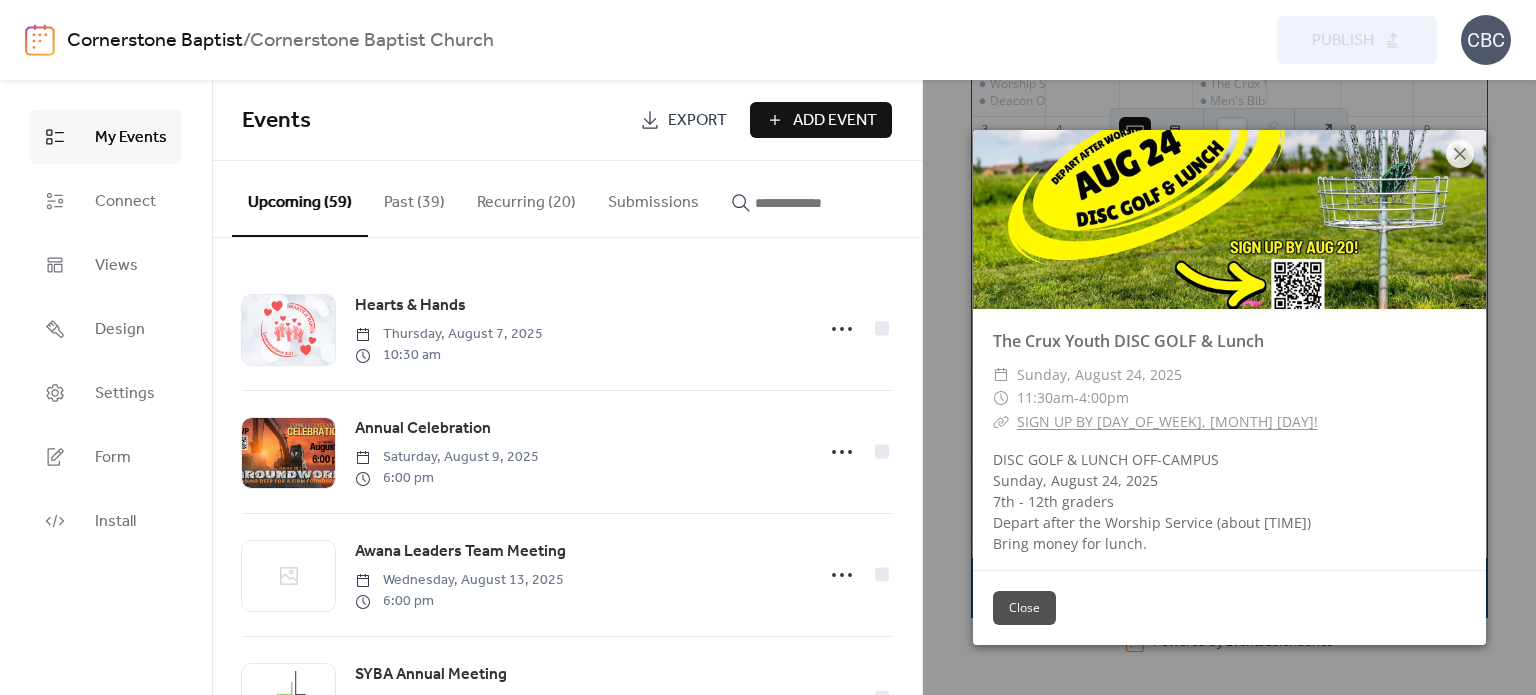 click on "Close" at bounding box center (1024, 608) 